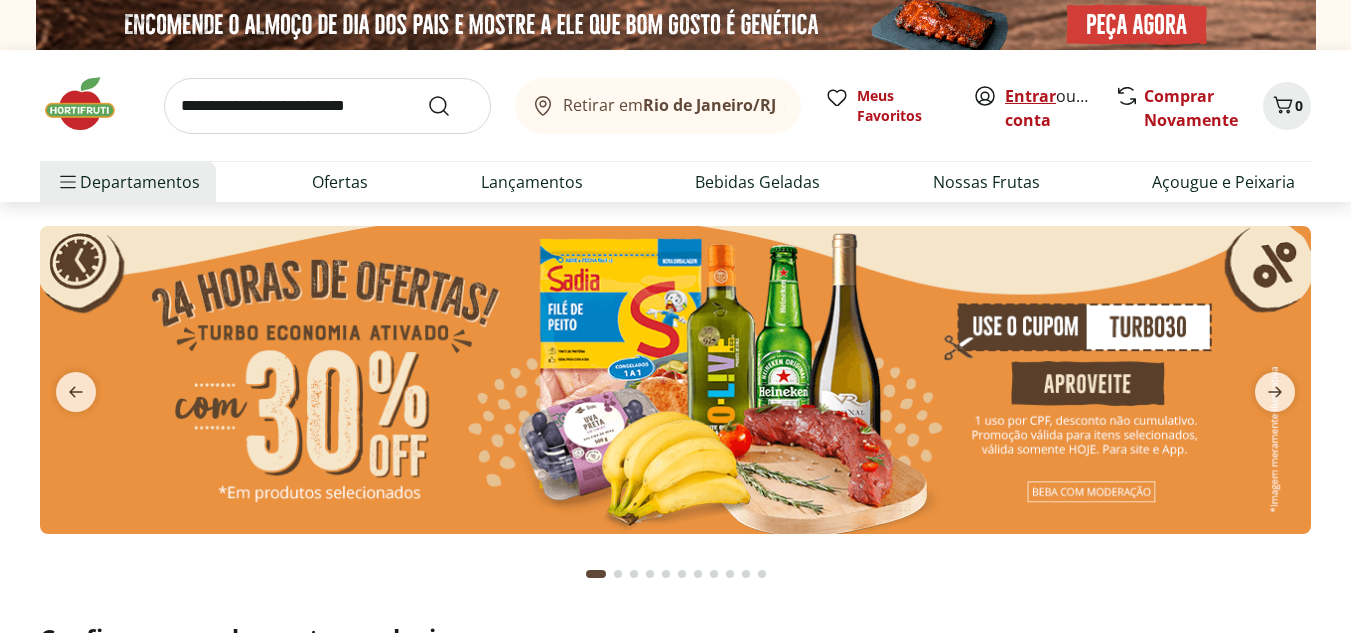 scroll, scrollTop: 0, scrollLeft: 0, axis: both 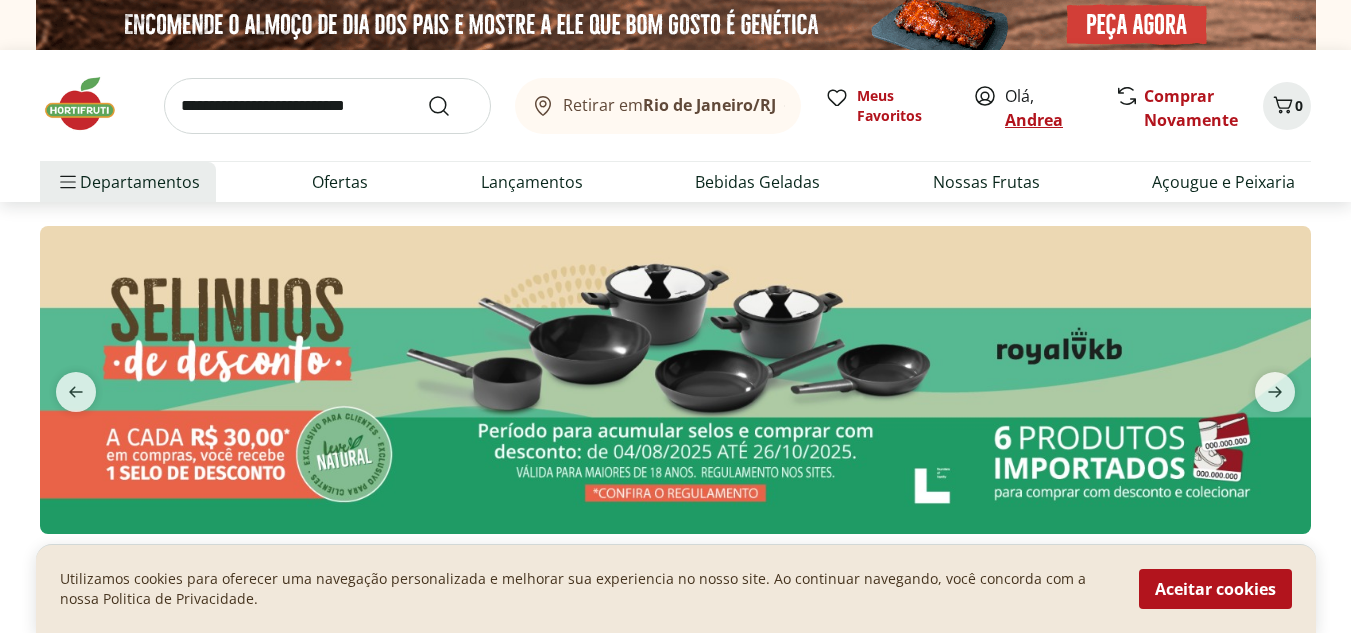click on "Andrea" at bounding box center (1034, 120) 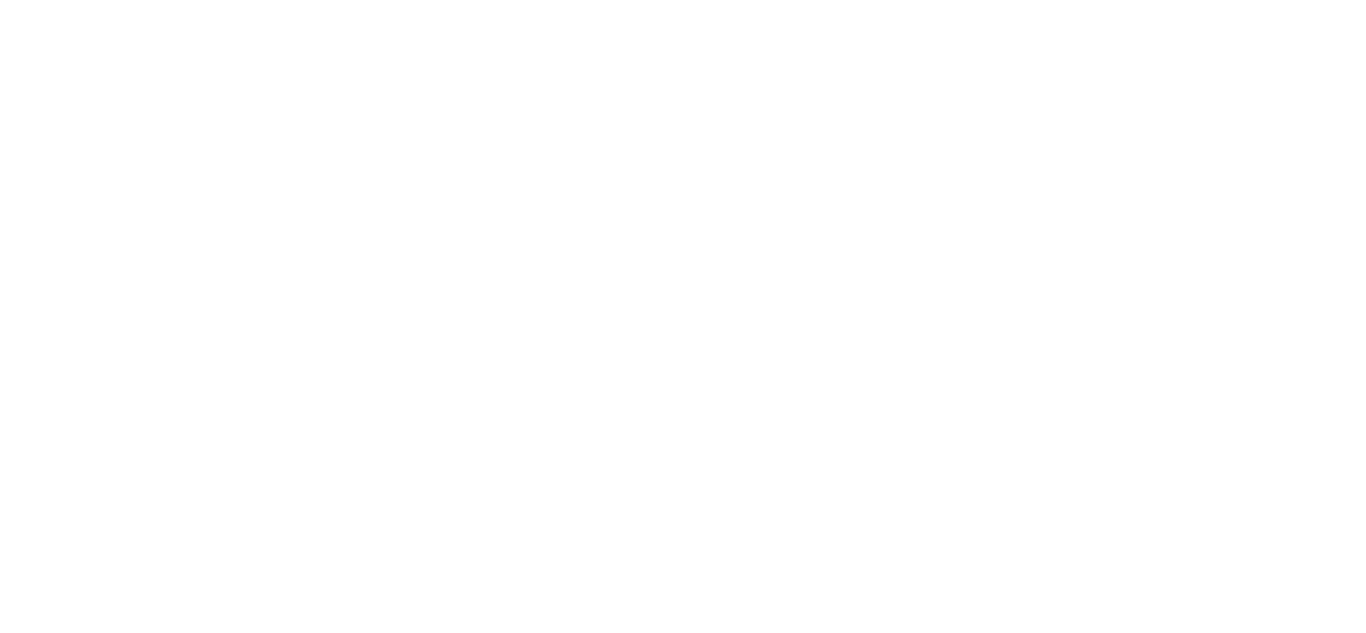 scroll, scrollTop: 0, scrollLeft: 0, axis: both 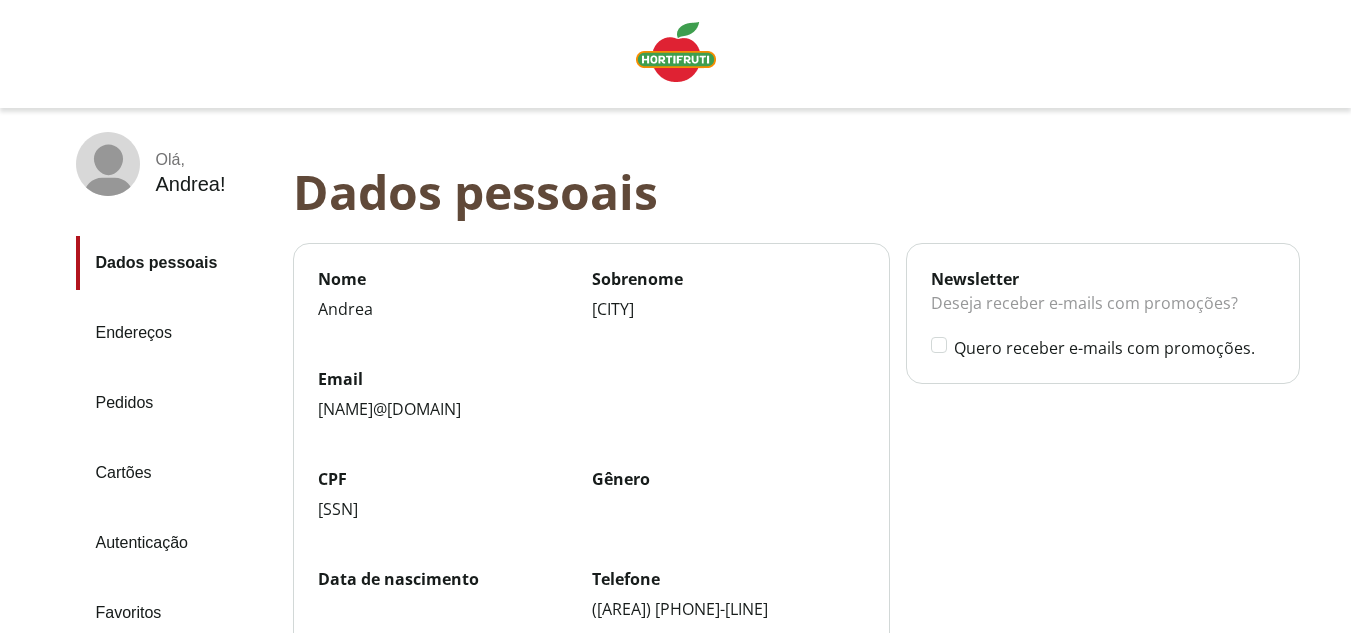 click on "Pedidos" at bounding box center (176, 403) 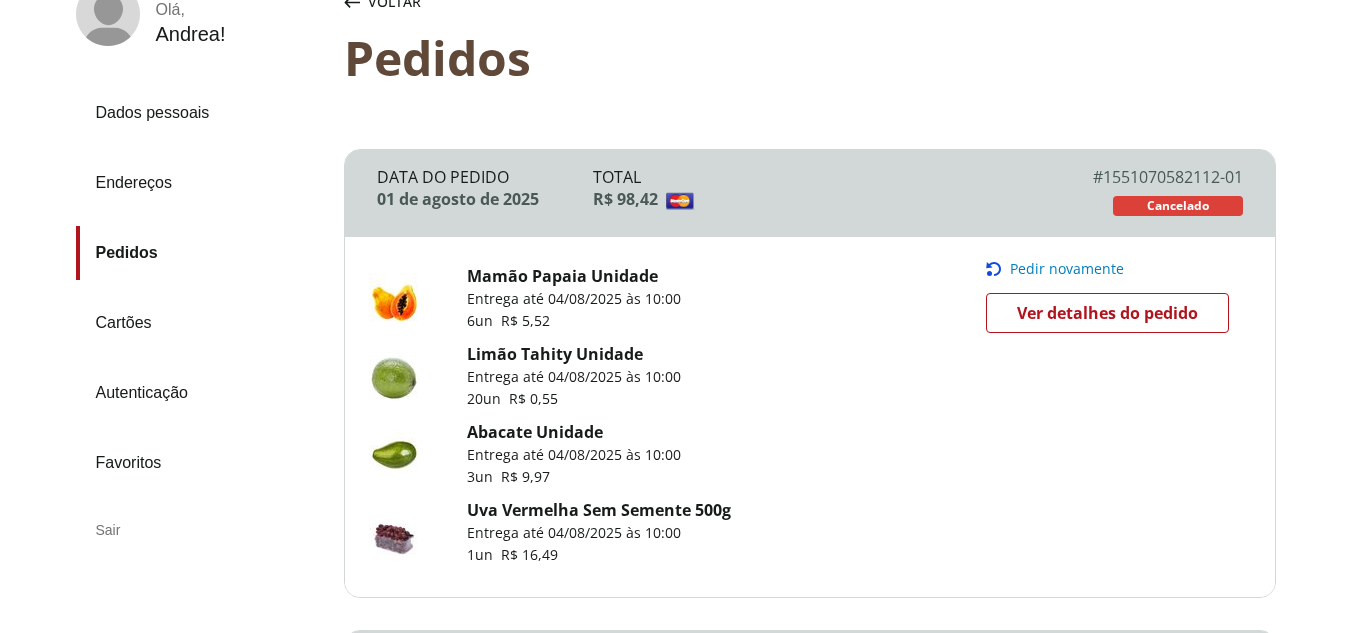scroll, scrollTop: 236, scrollLeft: 0, axis: vertical 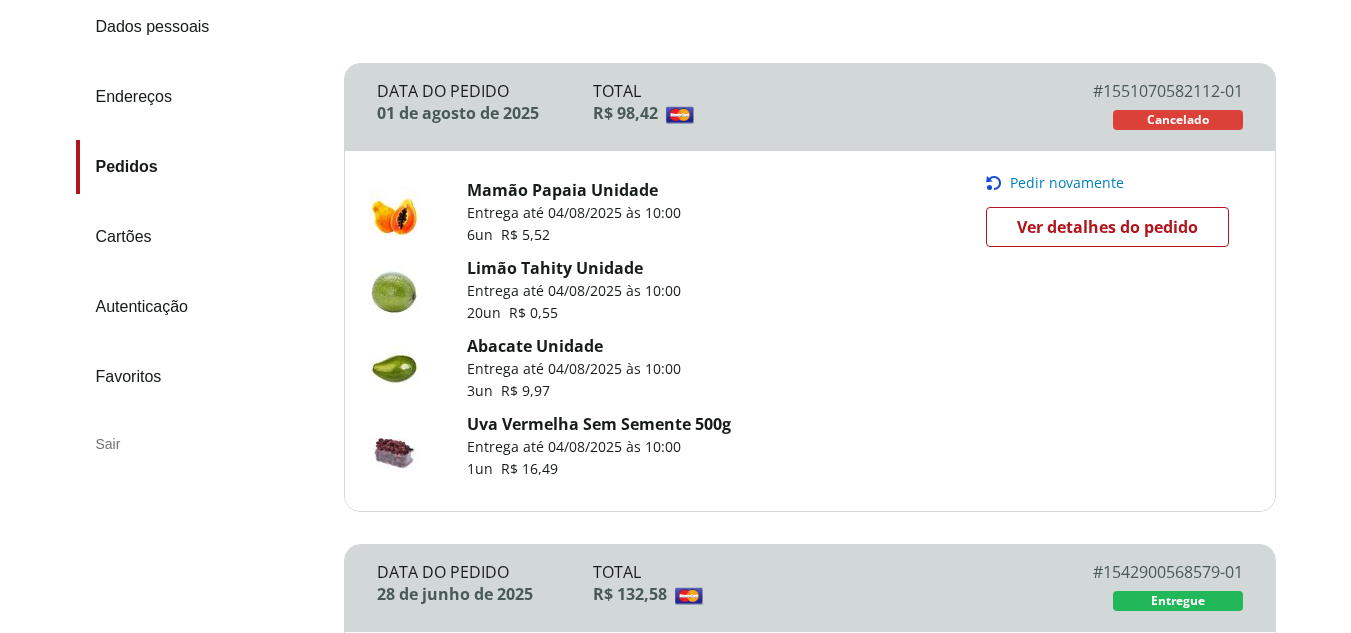 click on "Ver detalhes do pedido" at bounding box center (1107, 227) 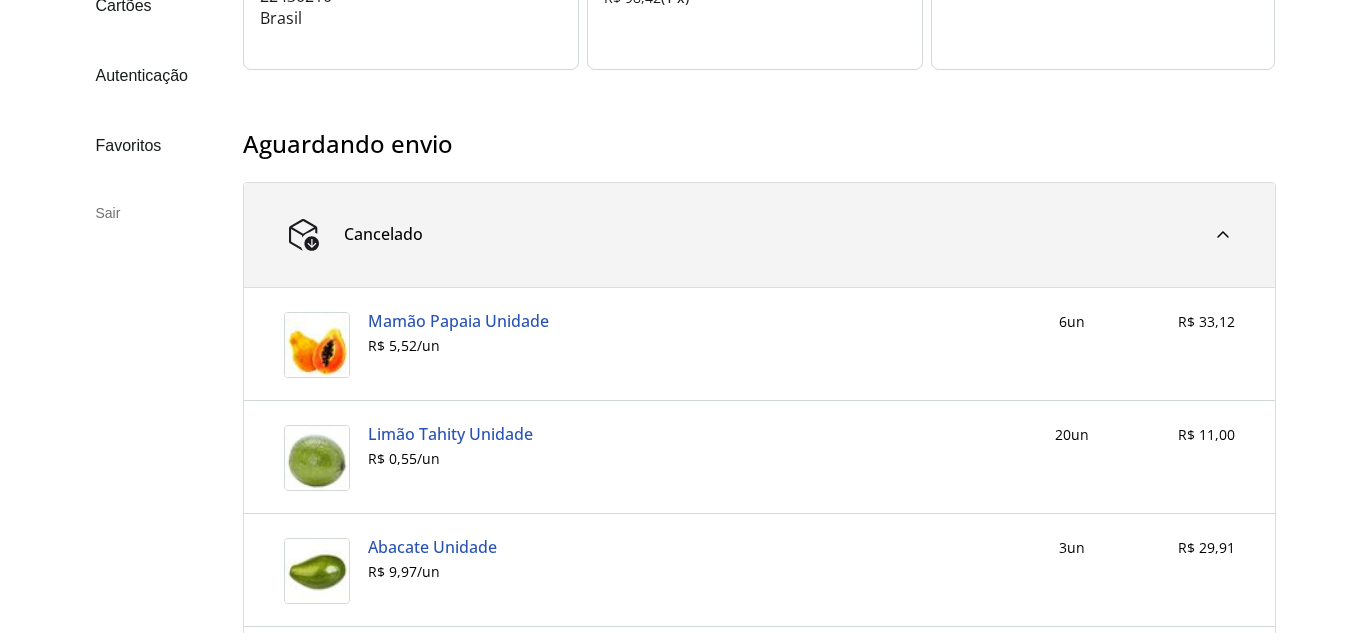 scroll, scrollTop: 0, scrollLeft: 0, axis: both 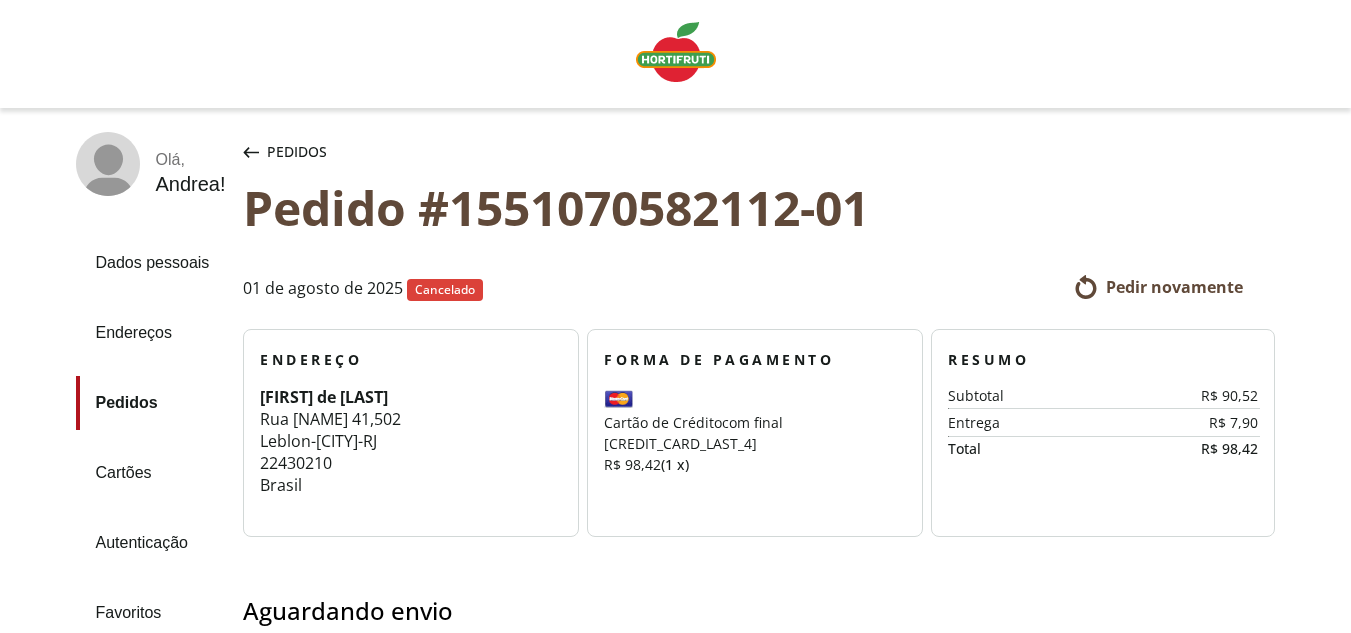 click on "Pedir novamente" at bounding box center [1174, 287] 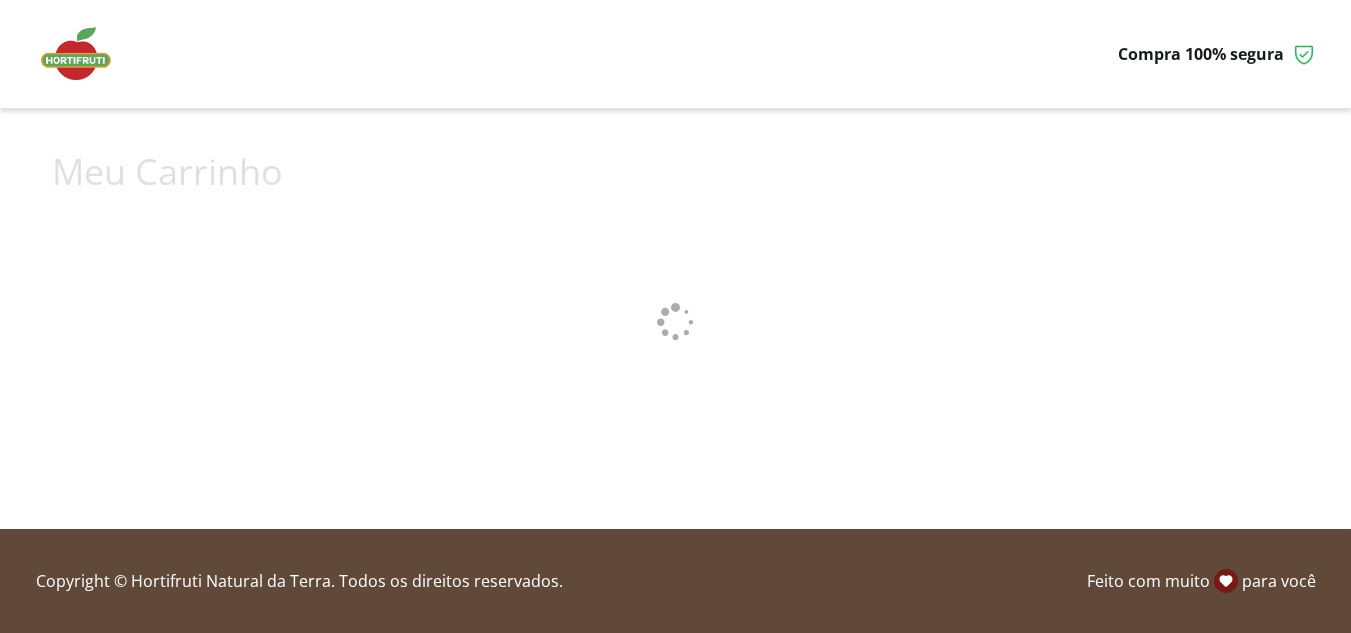 scroll, scrollTop: 0, scrollLeft: 0, axis: both 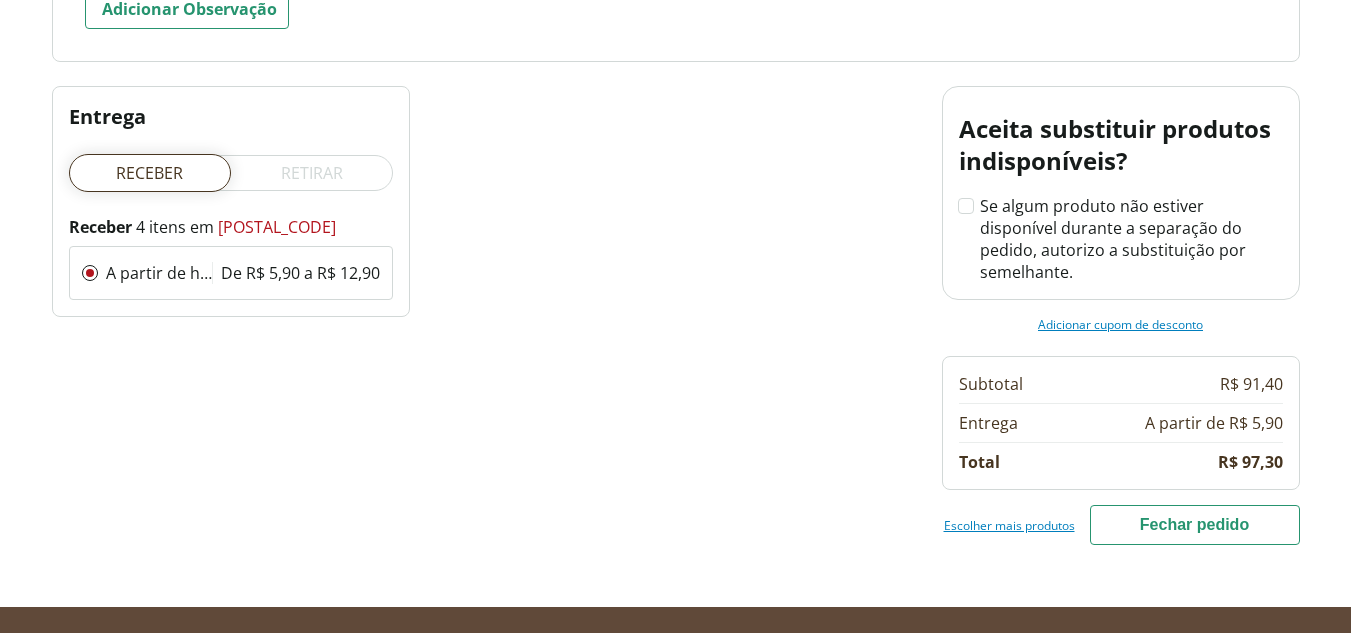 click on "Fechar pedido" at bounding box center [1195, 525] 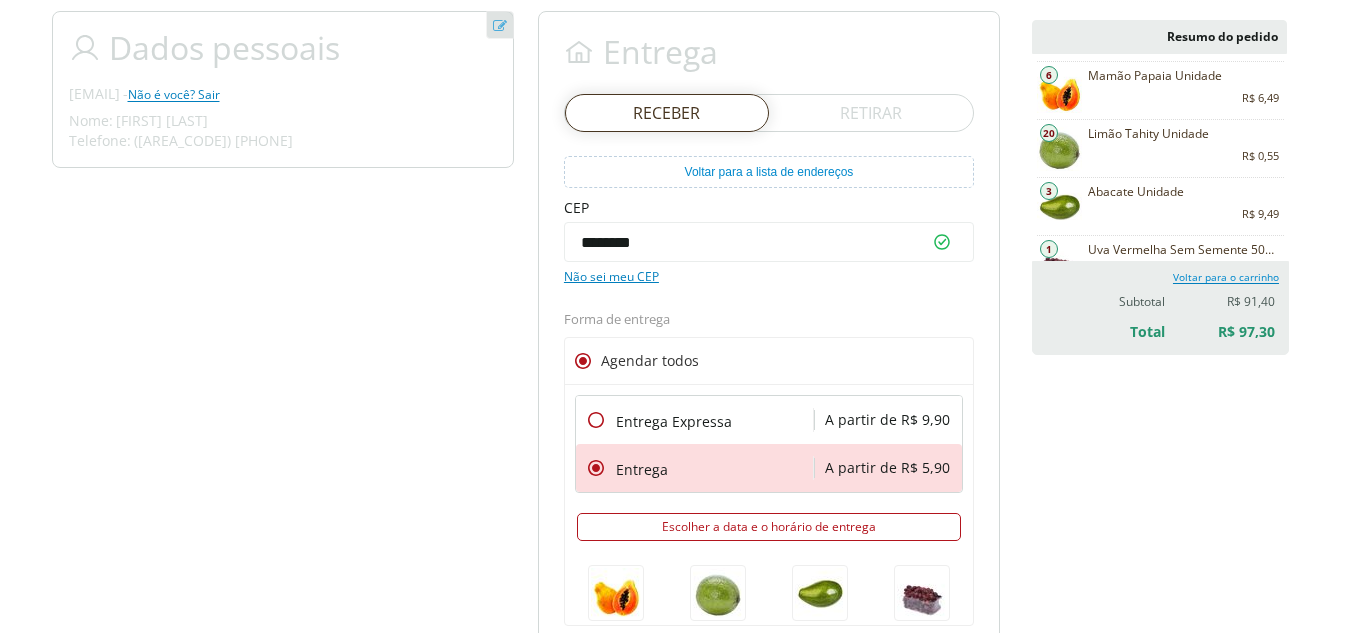 scroll, scrollTop: 212, scrollLeft: 0, axis: vertical 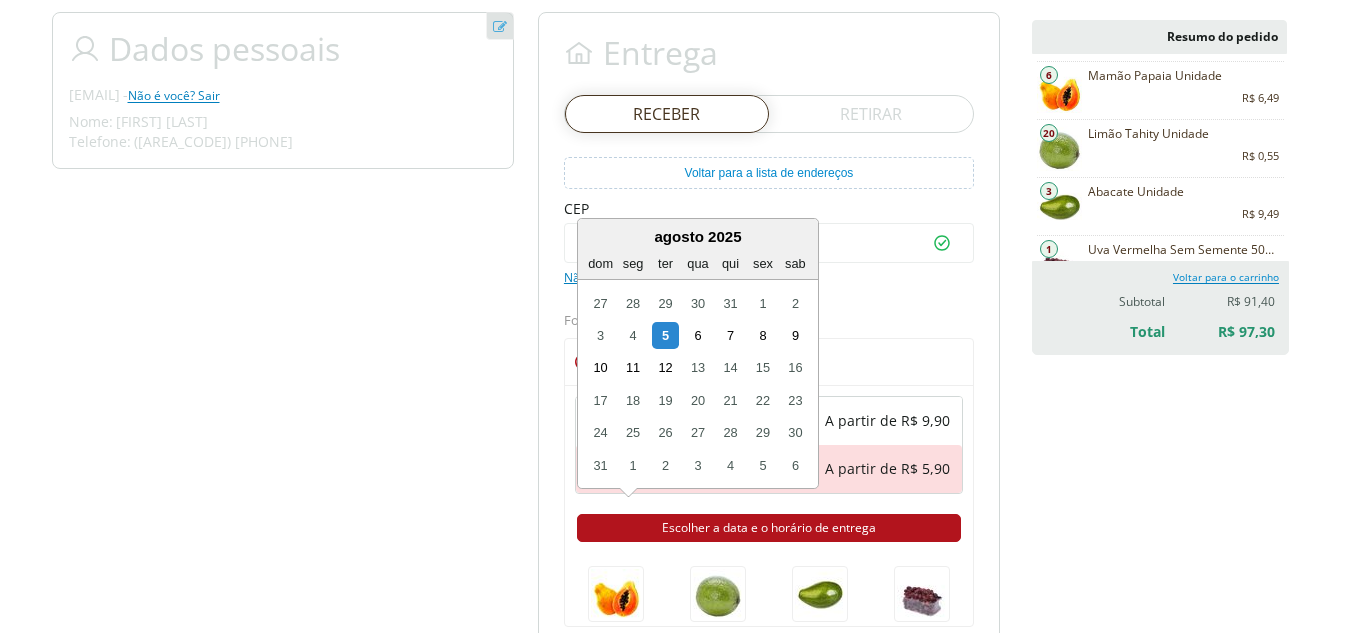 click on "Escolher a data e o horário de entrega" at bounding box center (769, 528) 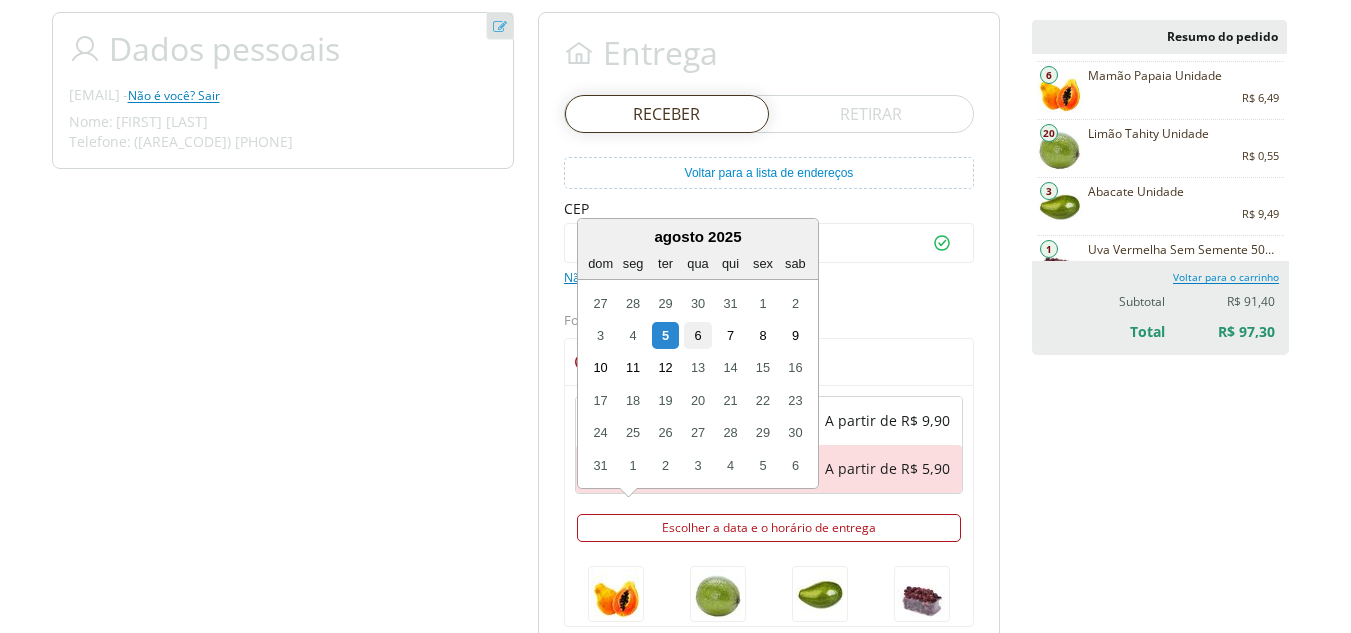click on "6" at bounding box center (697, 335) 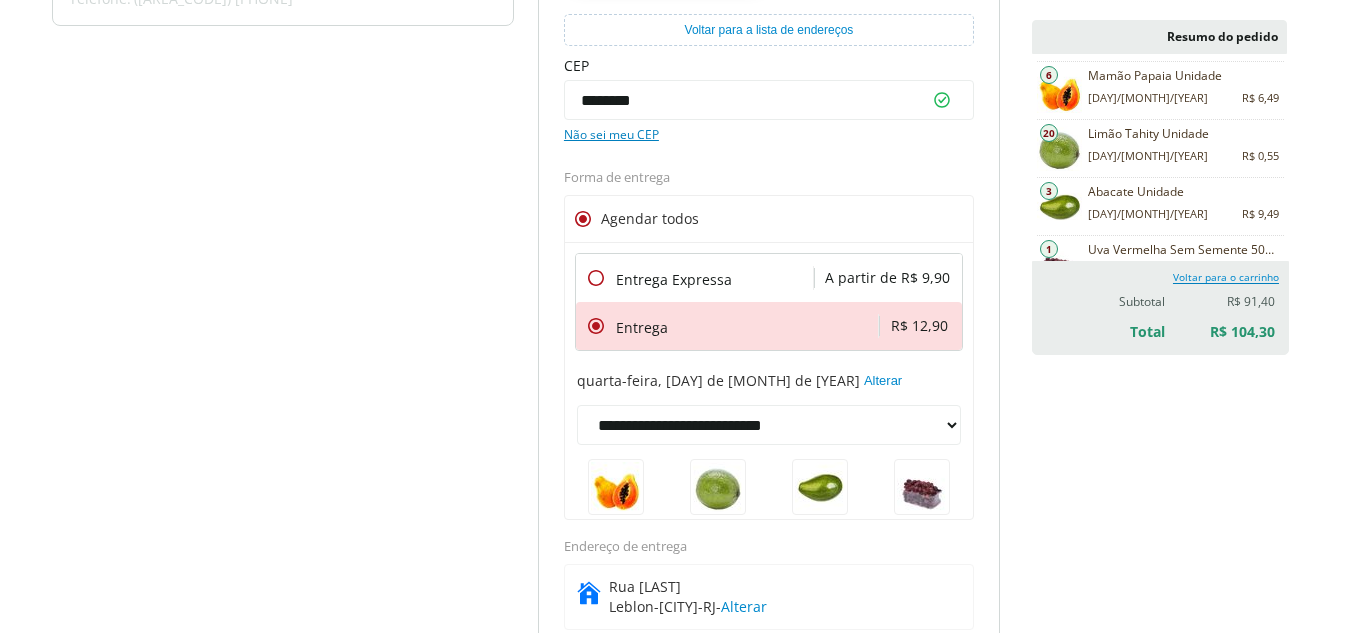 scroll, scrollTop: 356, scrollLeft: 0, axis: vertical 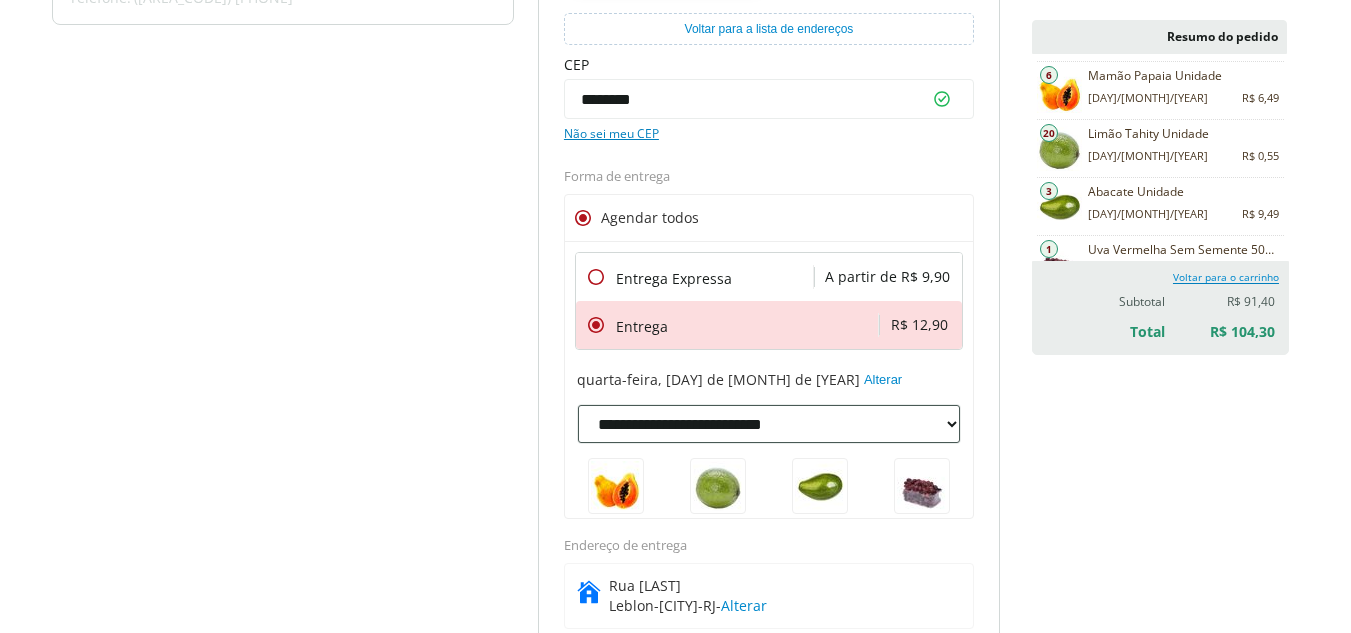 click on "**********" at bounding box center [769, 424] 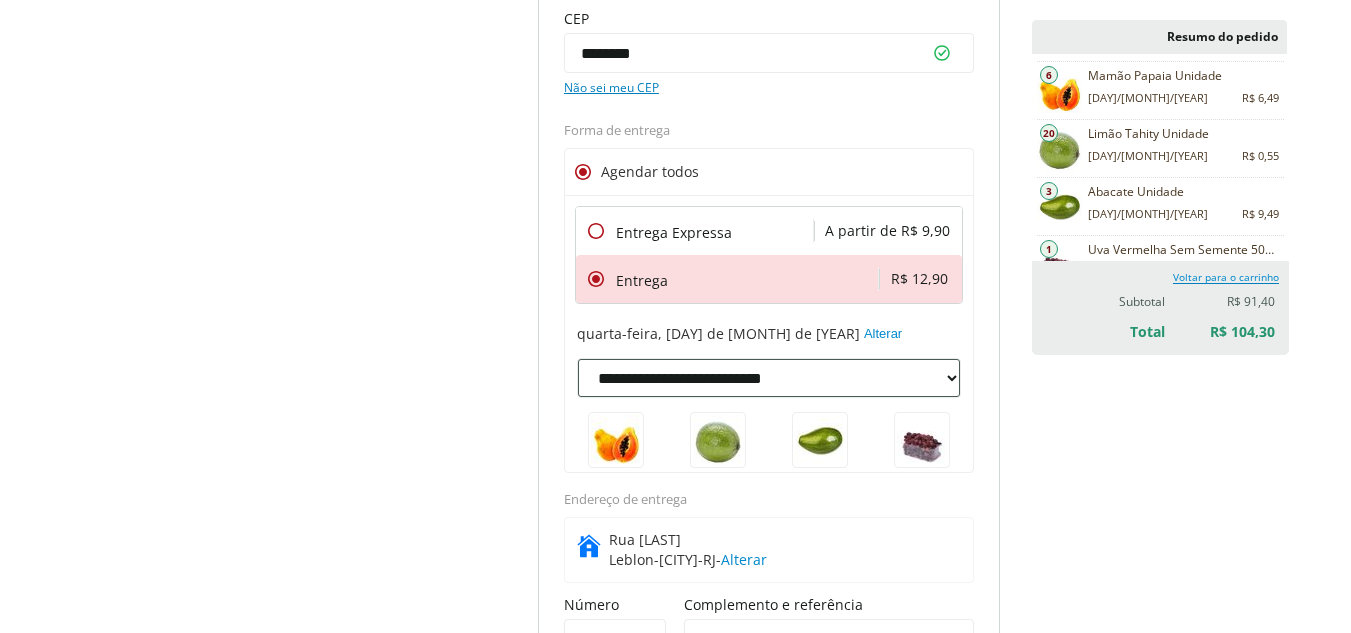 scroll, scrollTop: 403, scrollLeft: 0, axis: vertical 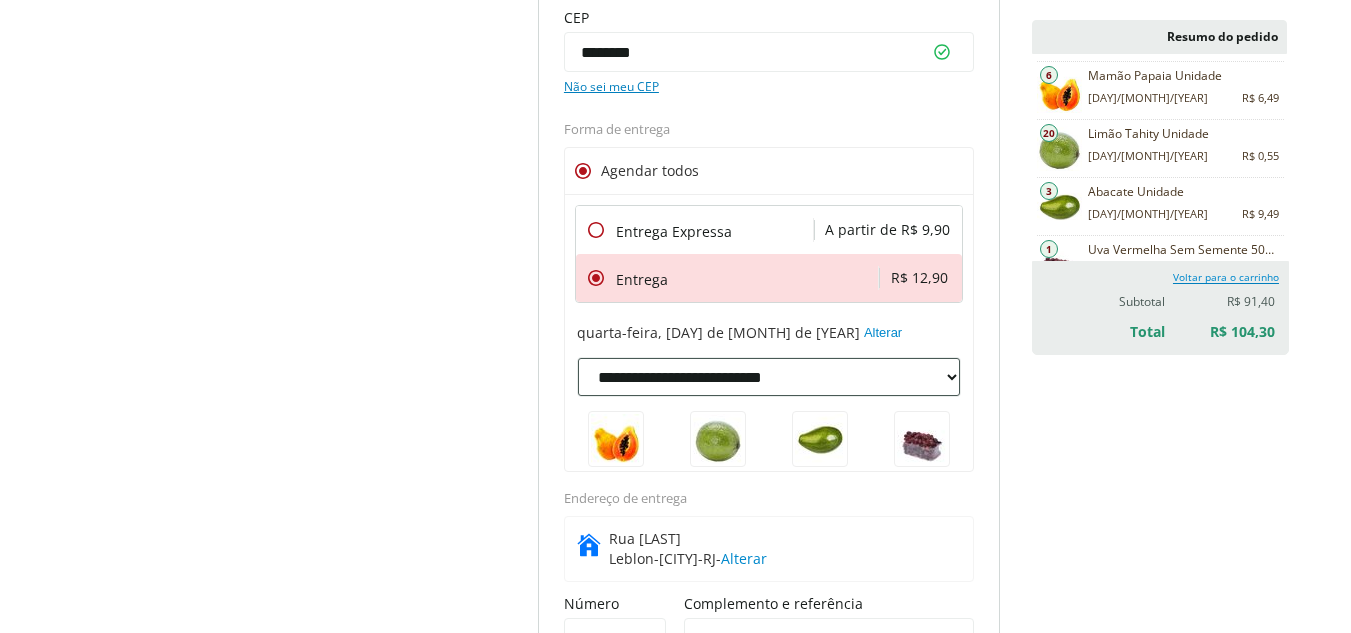 click on "**********" at bounding box center (769, 377) 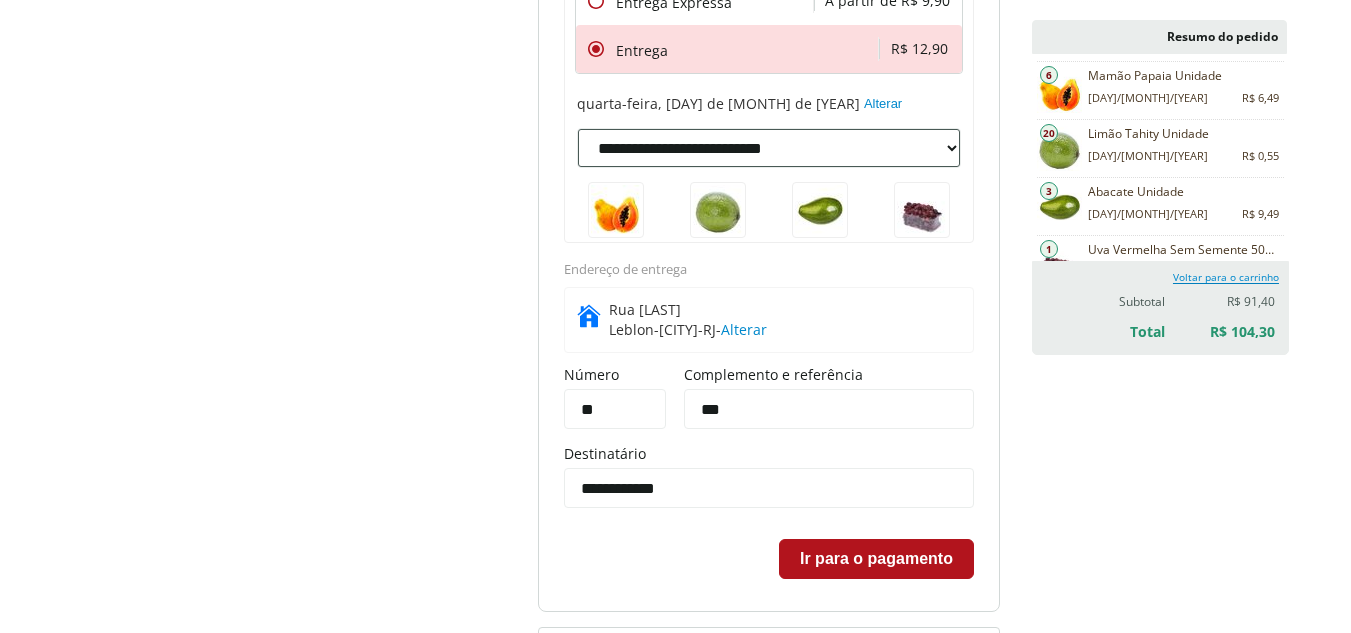 scroll, scrollTop: 634, scrollLeft: 0, axis: vertical 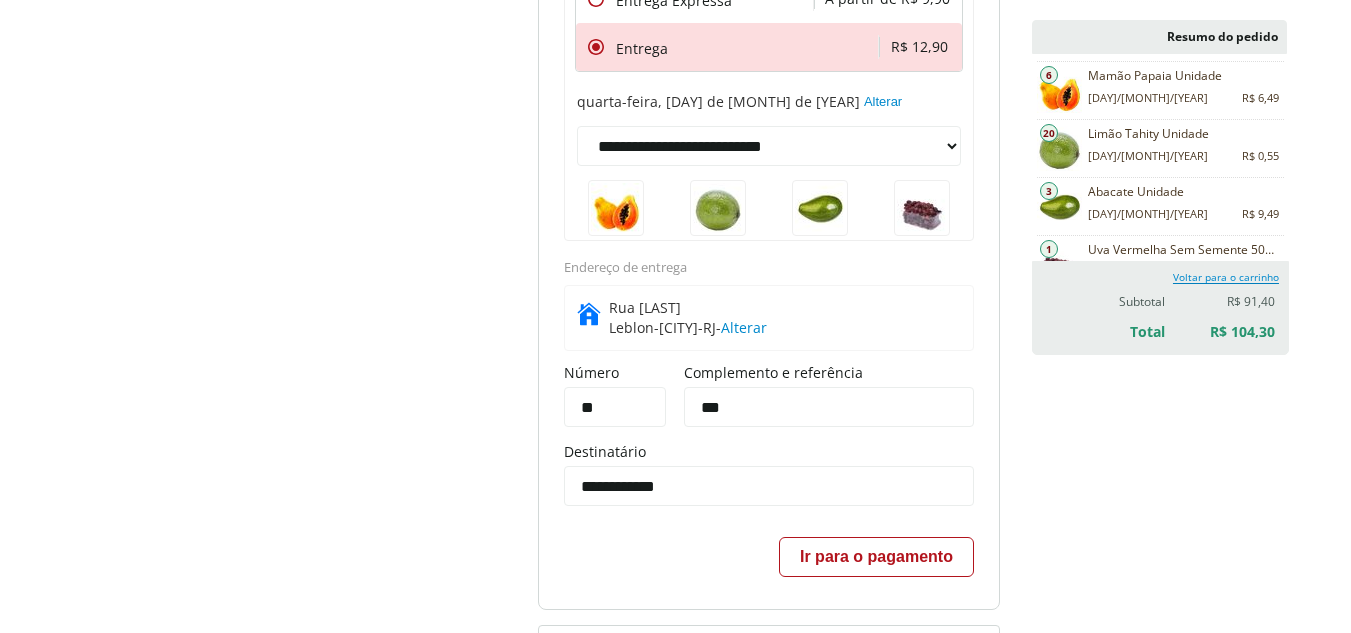 click on "Ir para o pagamento" at bounding box center (876, 557) 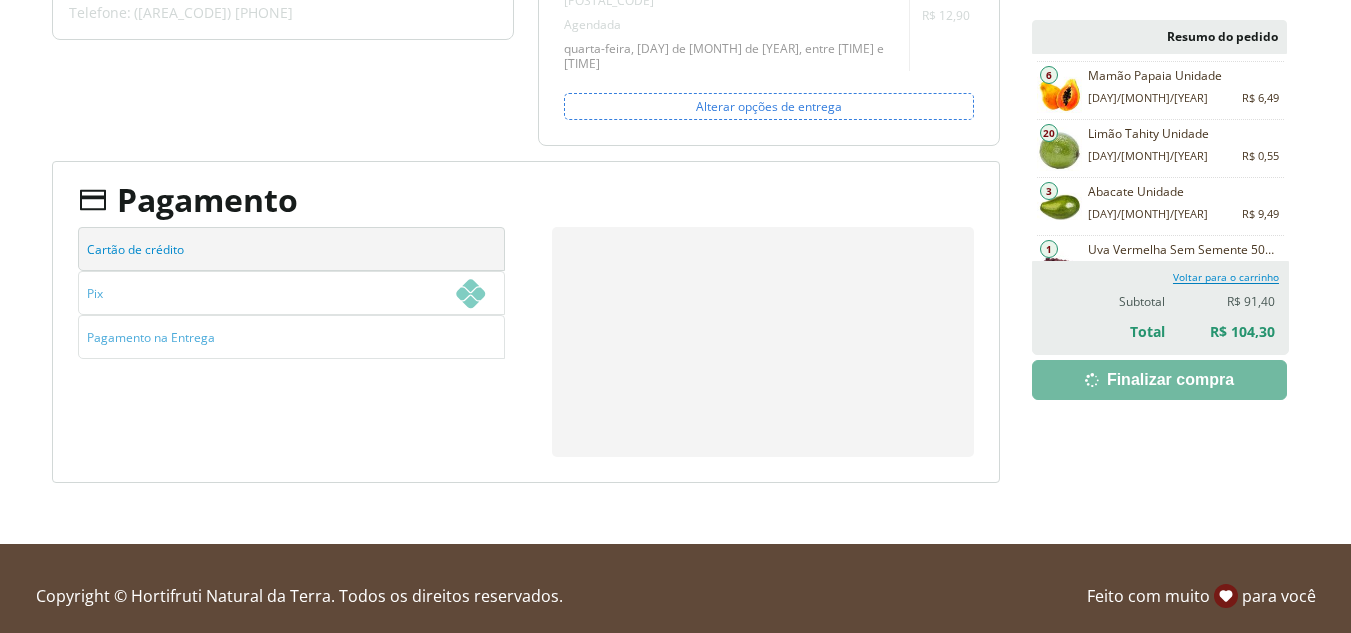 scroll, scrollTop: 370, scrollLeft: 0, axis: vertical 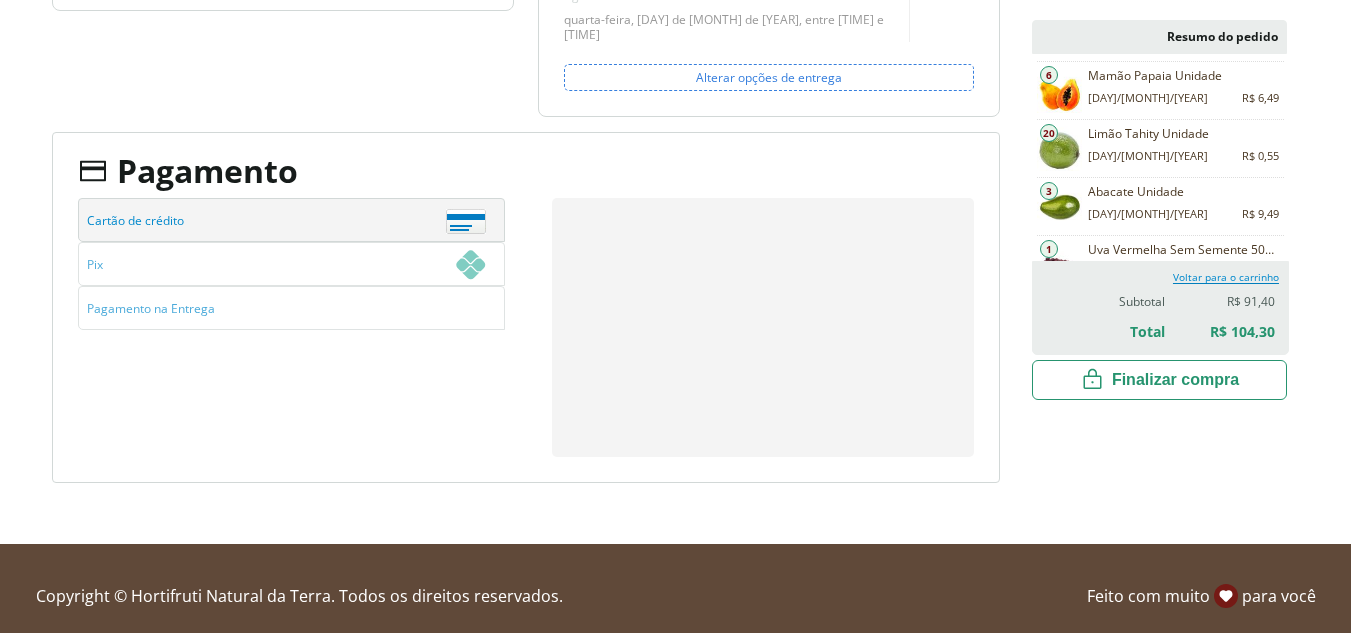 click on "Finalizar compra" at bounding box center [0, 0] 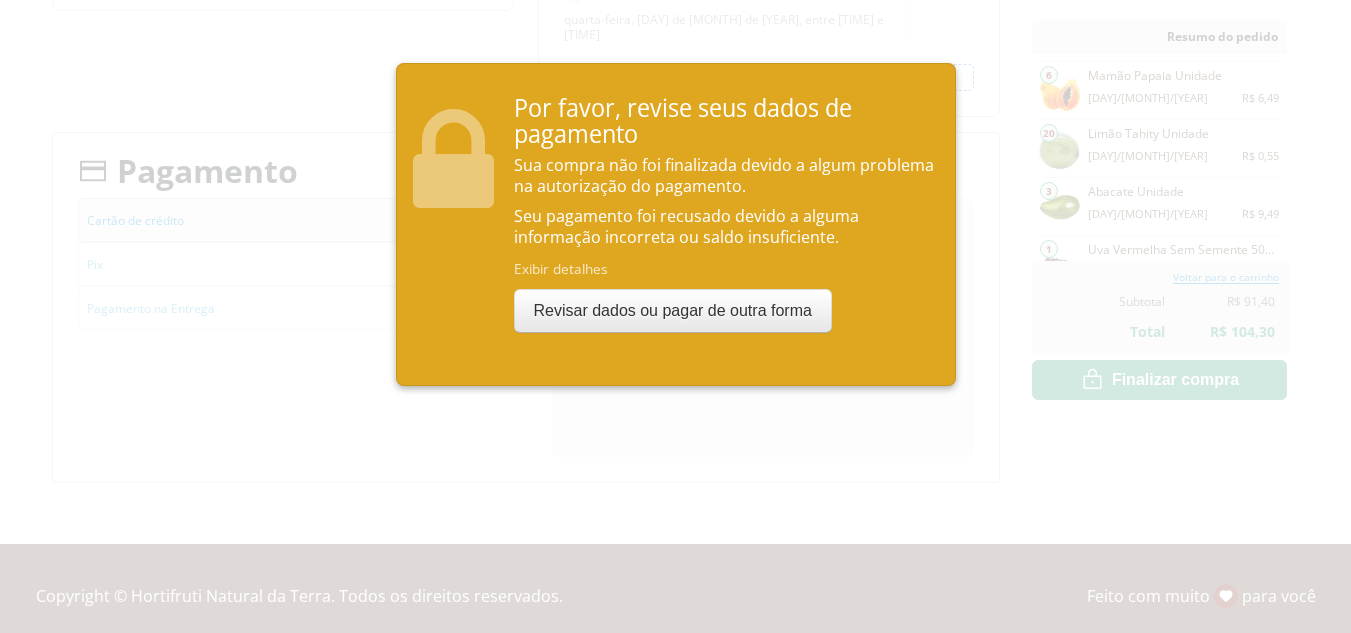 click at bounding box center [675, 316] 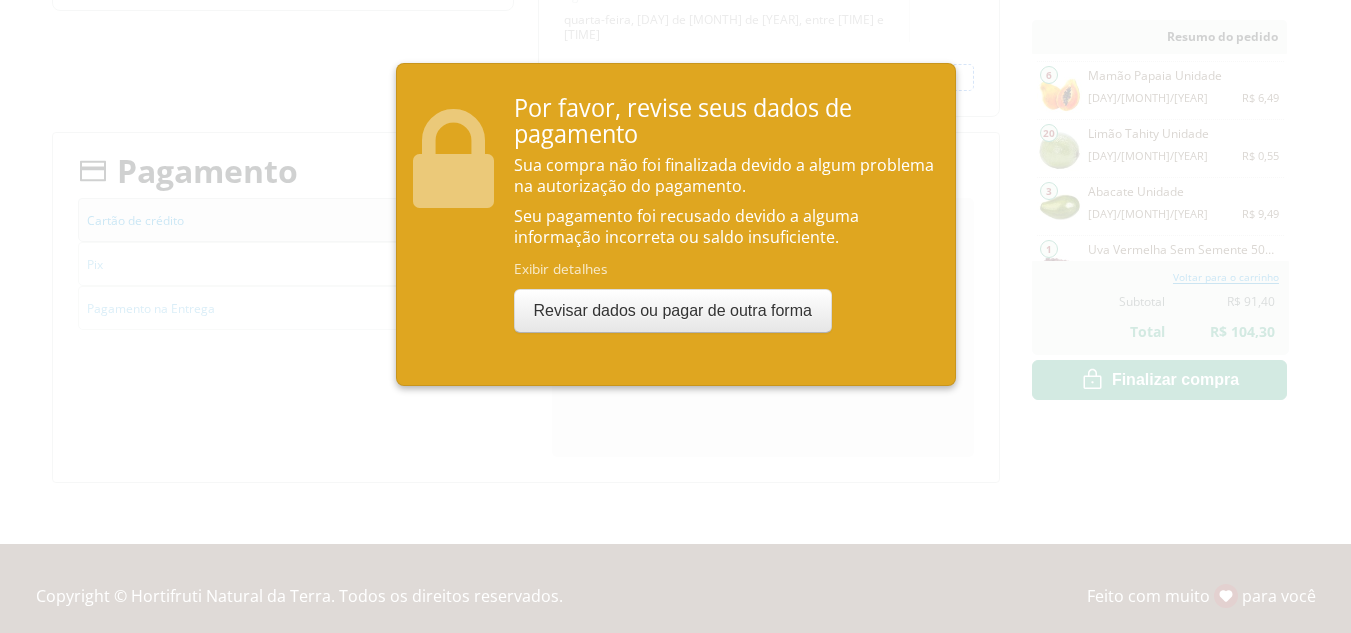 click at bounding box center [675, 316] 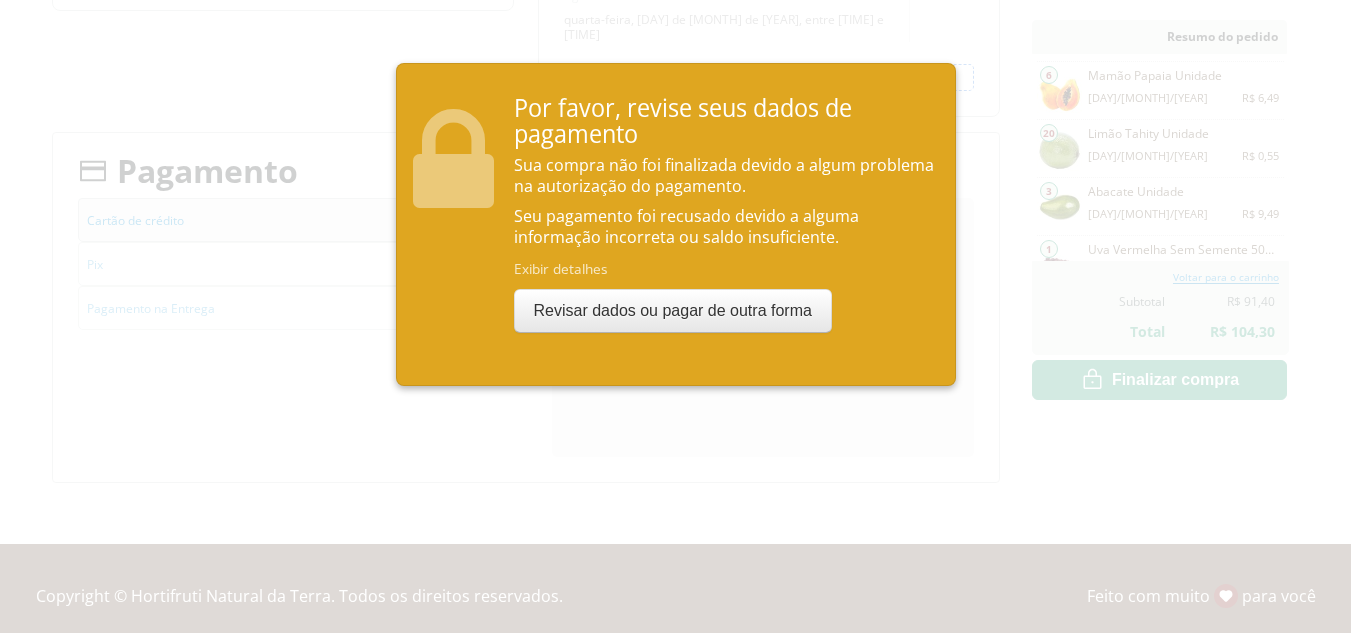 click at bounding box center [675, 316] 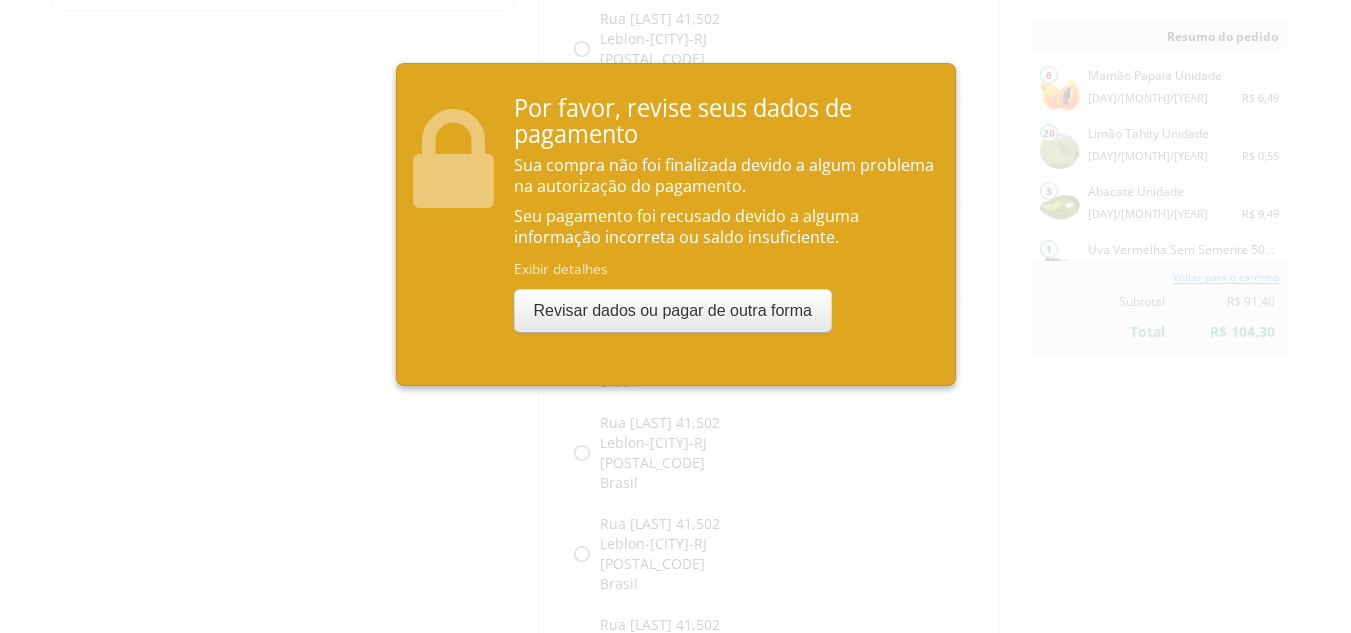 scroll, scrollTop: 318, scrollLeft: 0, axis: vertical 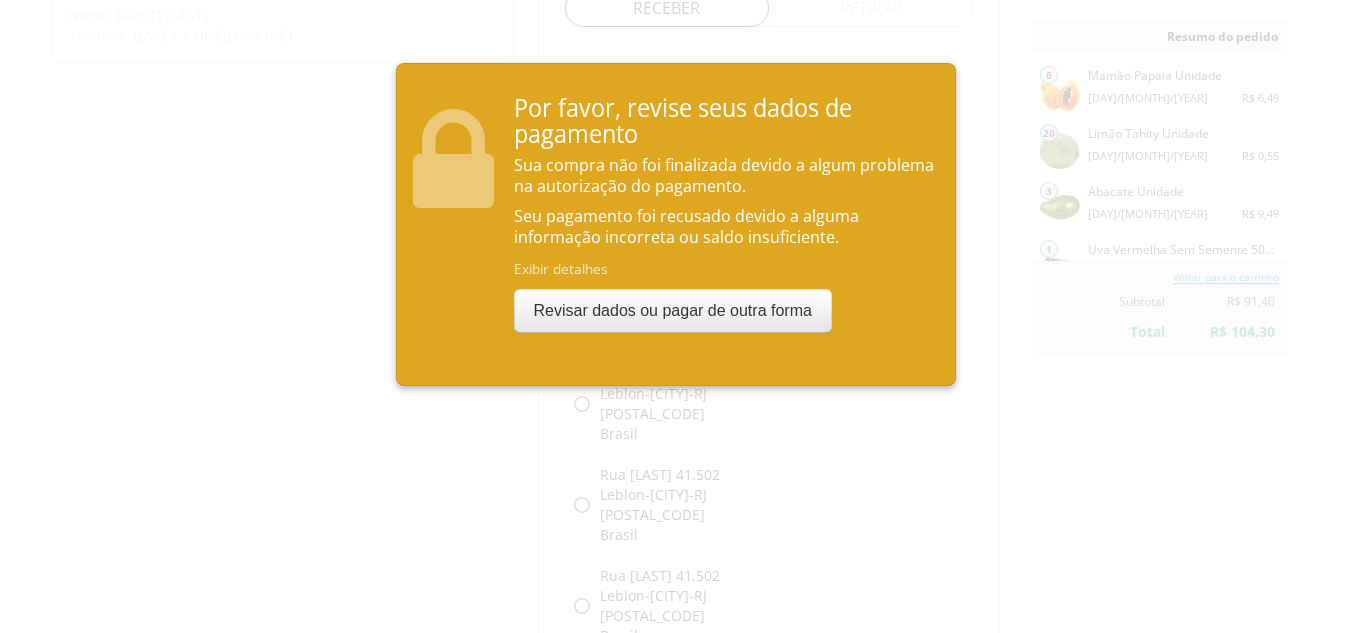 click at bounding box center (675, 316) 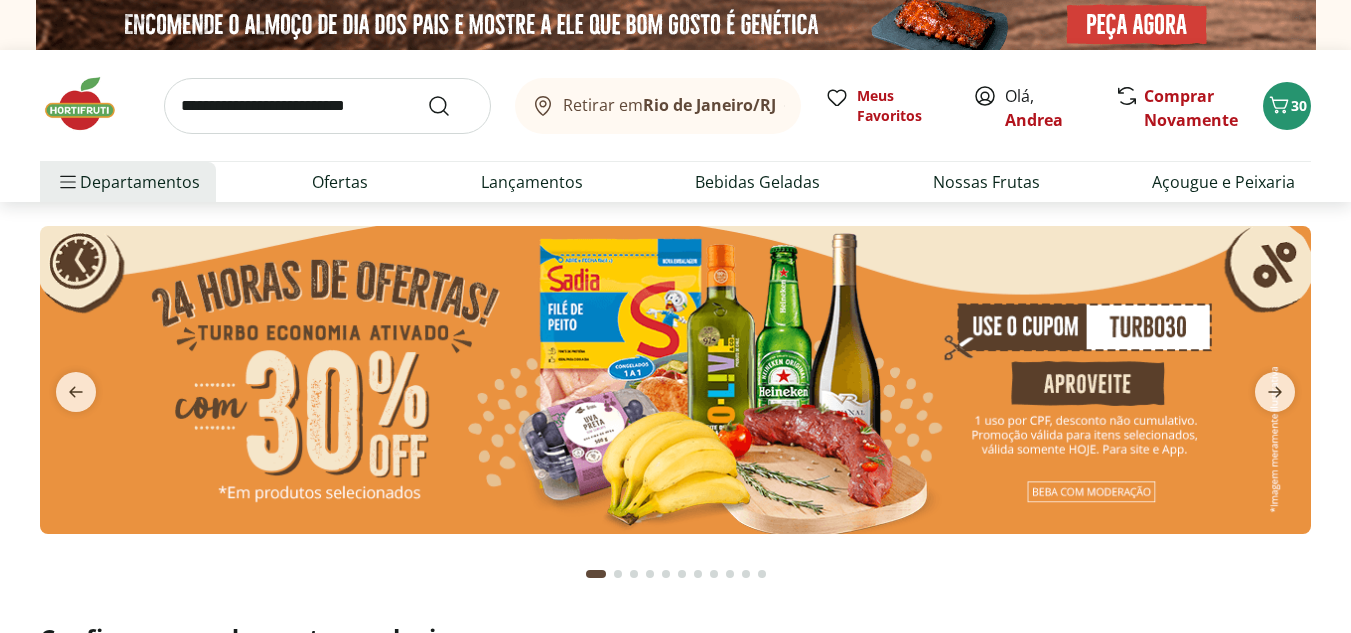 scroll, scrollTop: 0, scrollLeft: 0, axis: both 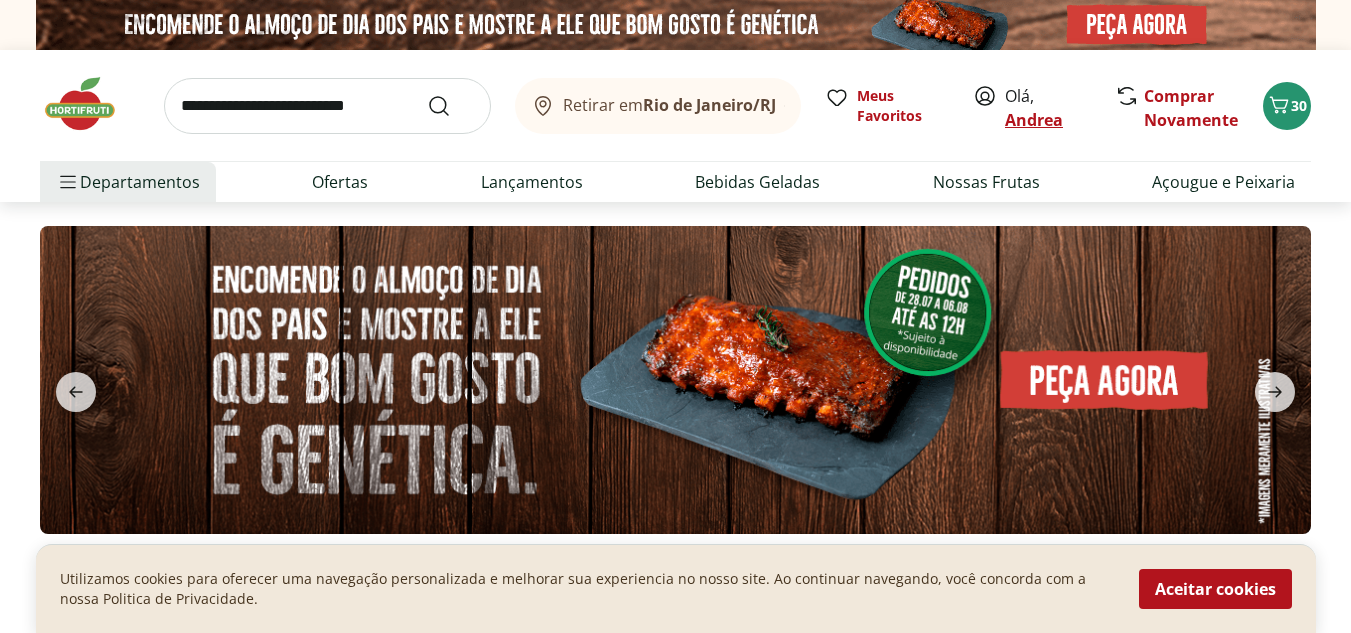 click on "Andrea" at bounding box center (1034, 120) 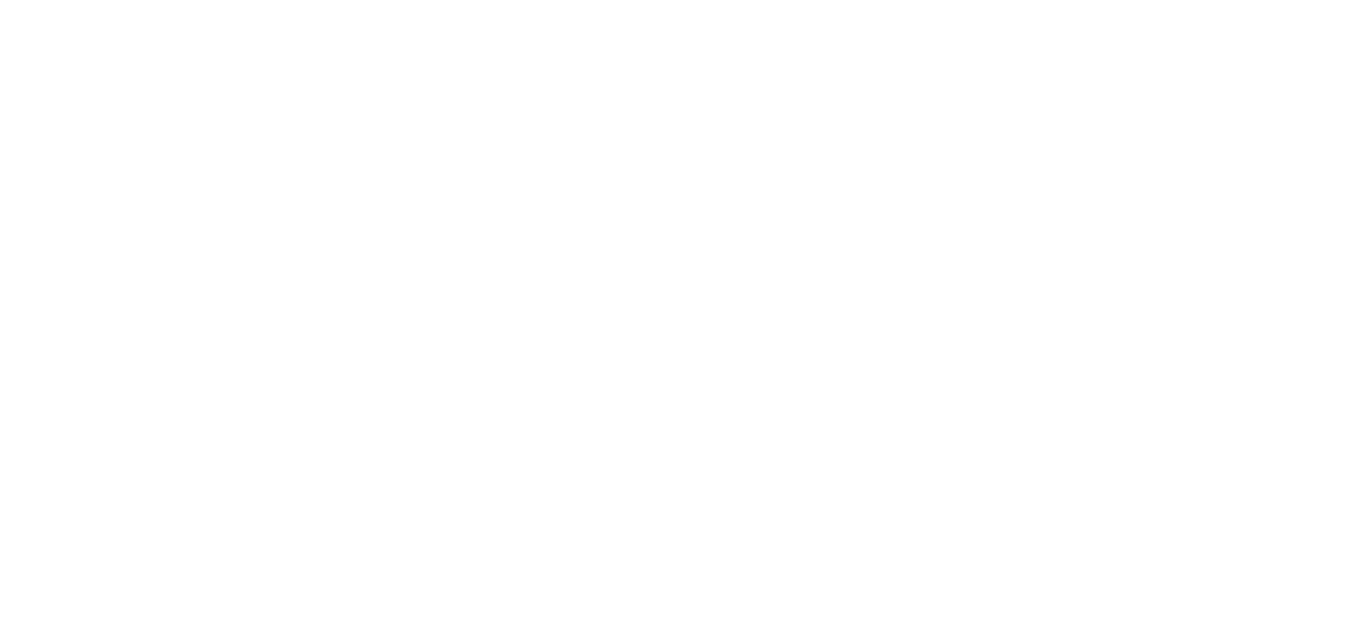 scroll, scrollTop: 0, scrollLeft: 0, axis: both 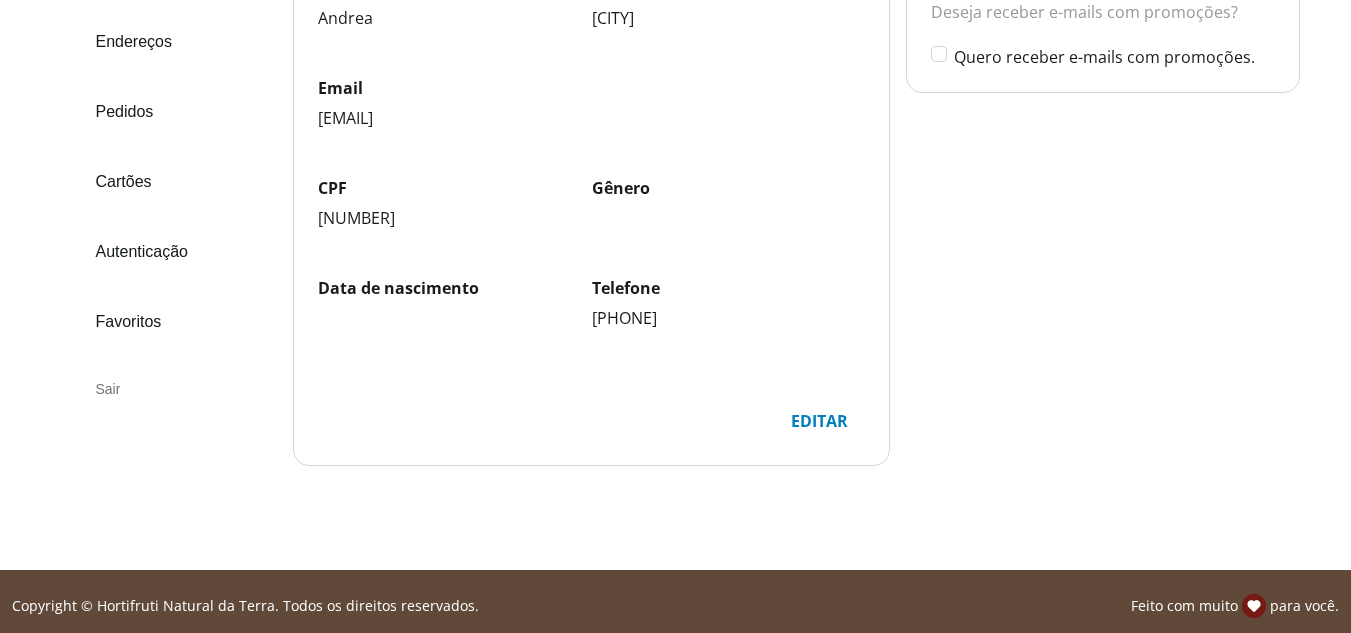 click on "Nome [FIRST] Sobrenome [LAST] Email [EMAIL] CPF [CPF] Gênero Data de nascimento Telefone [PHONE] Editar Newsletter Deseja receber e-mails com promoções? Quero receber e-mails com promoções." at bounding box center [804, 217] 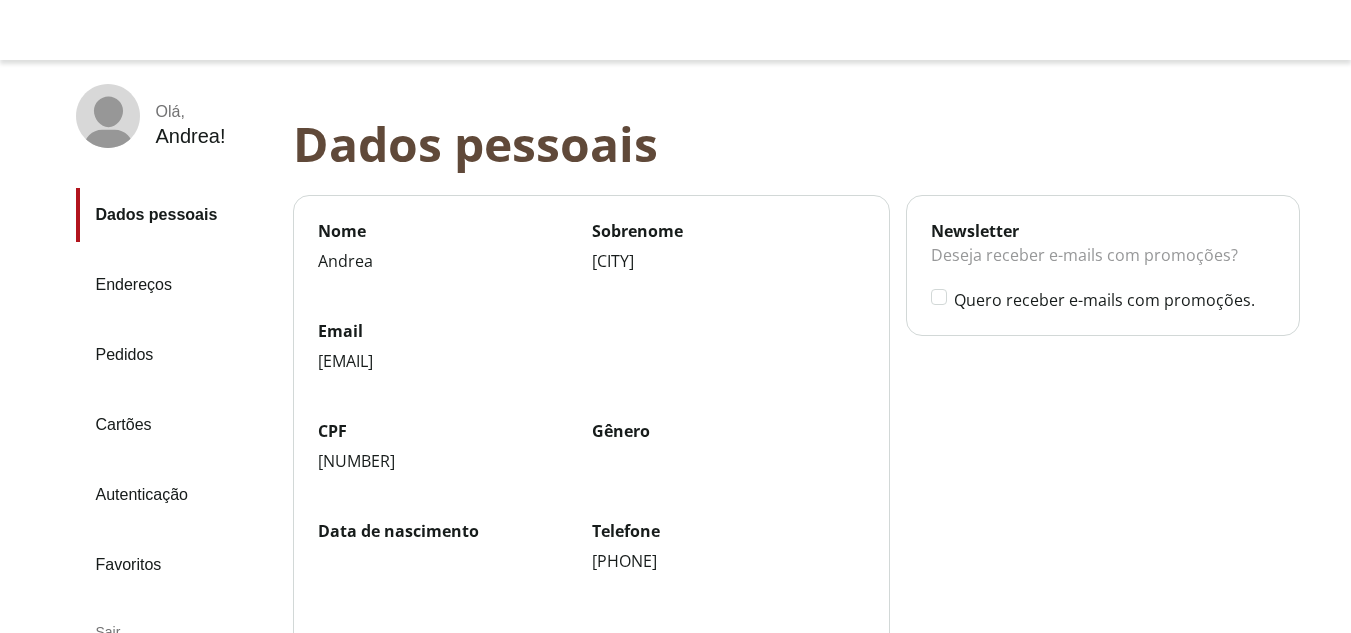 scroll, scrollTop: 47, scrollLeft: 0, axis: vertical 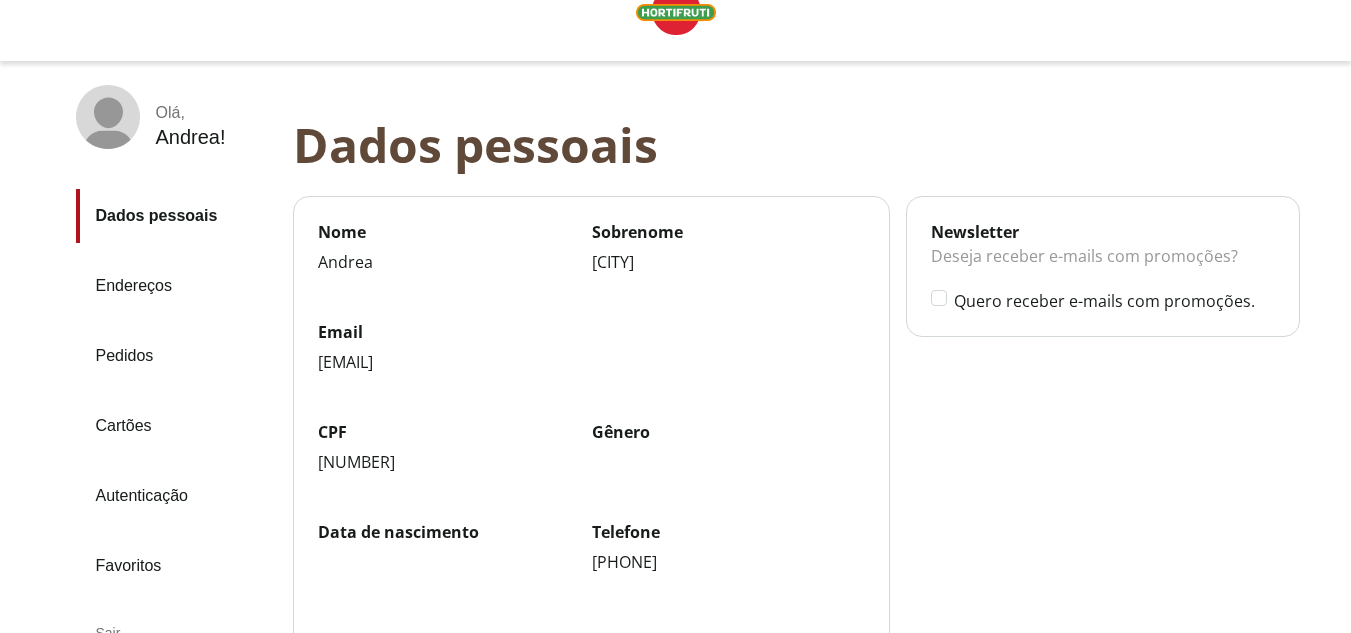 click on "Cartões" at bounding box center [176, 426] 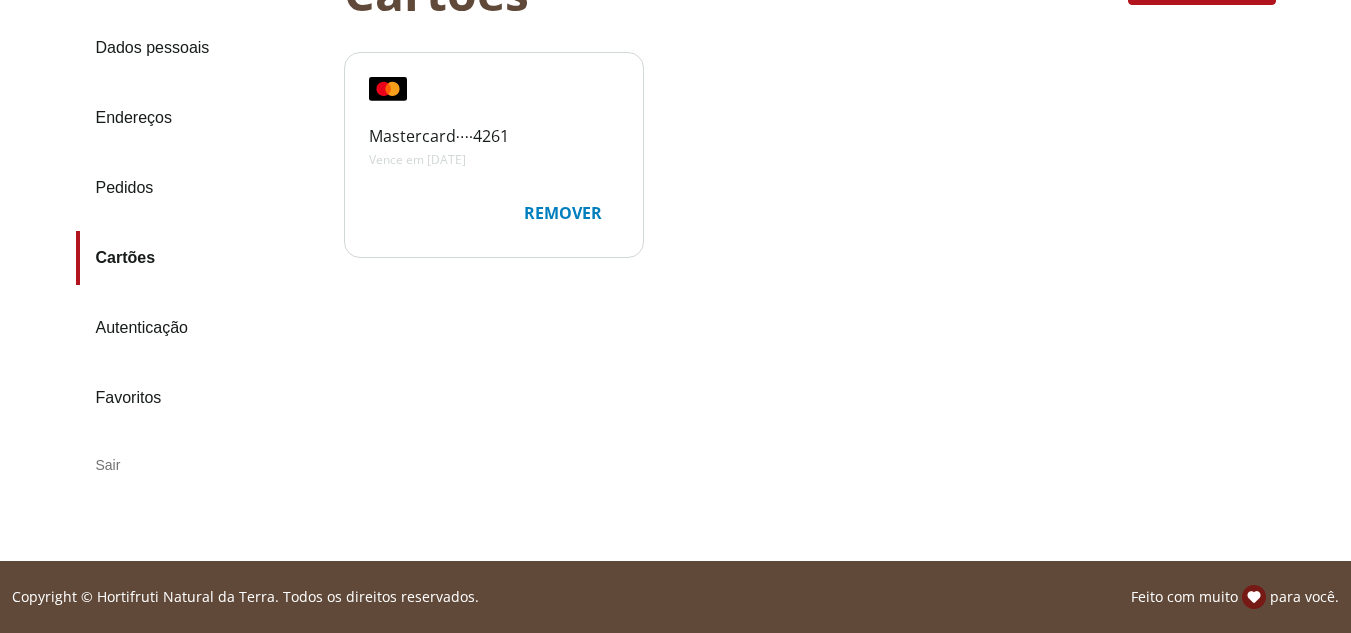 scroll, scrollTop: 0, scrollLeft: 0, axis: both 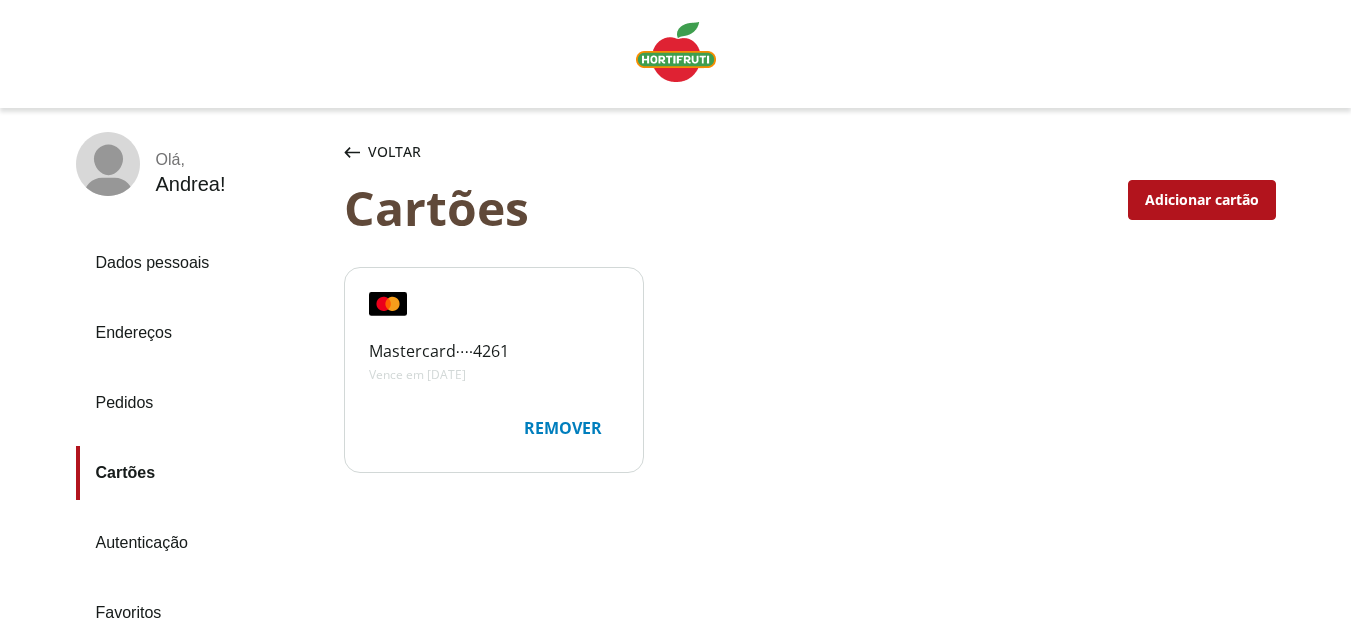 click on "Voltar" at bounding box center (394, 152) 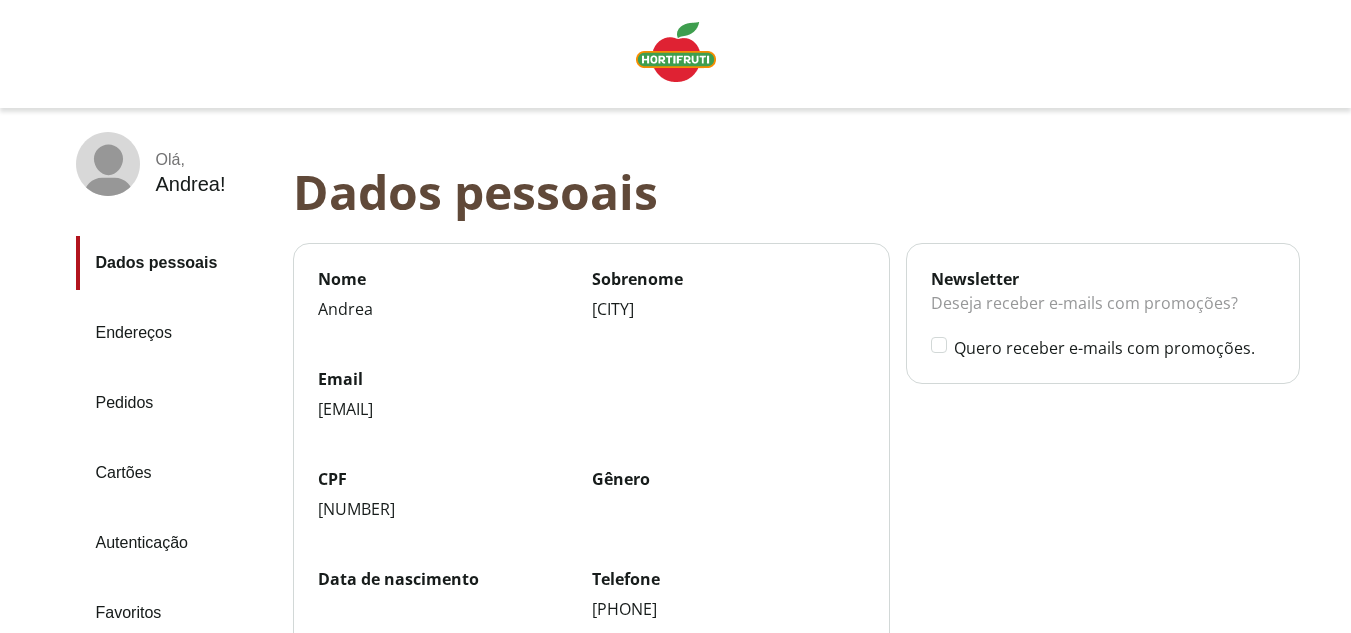 click on "Pedidos" at bounding box center [176, 403] 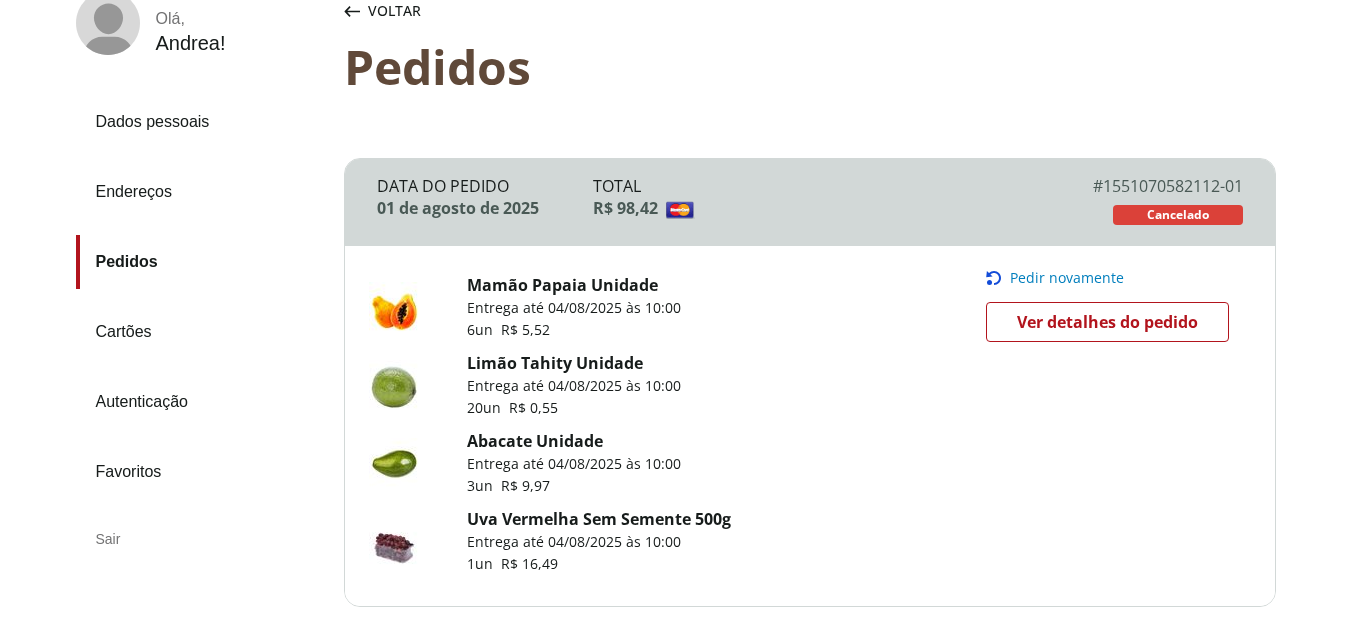 scroll, scrollTop: 139, scrollLeft: 0, axis: vertical 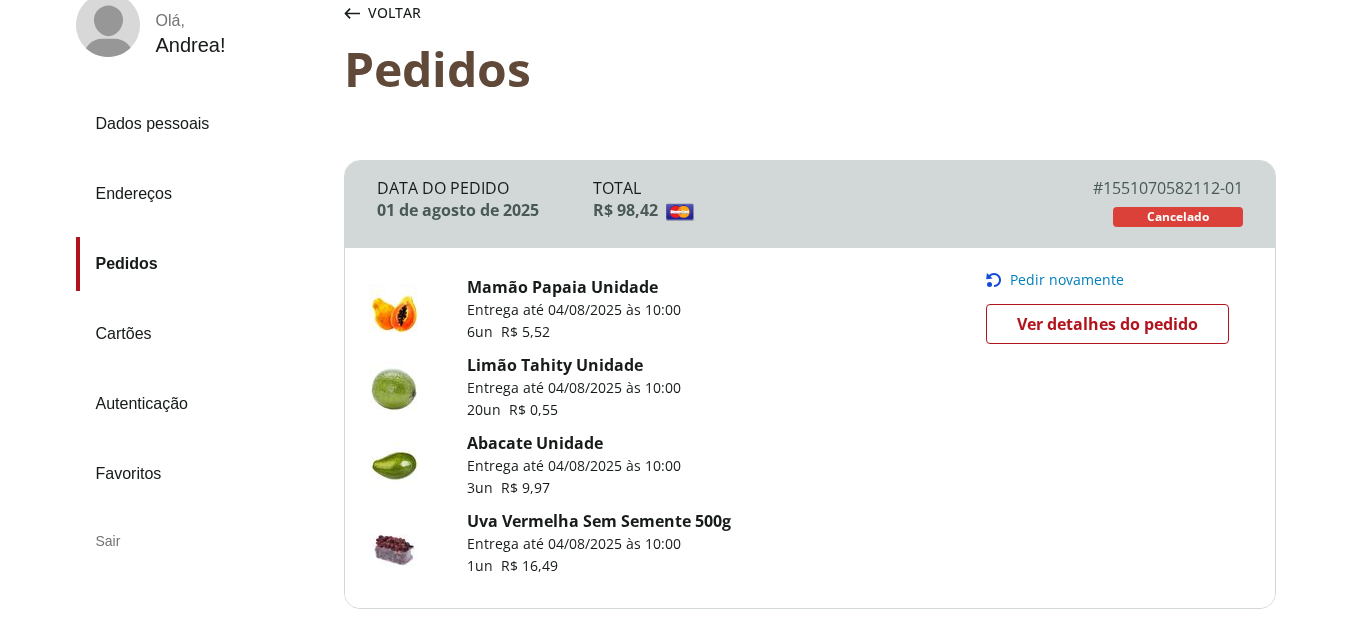click on "Pedir novamente" at bounding box center [1067, 280] 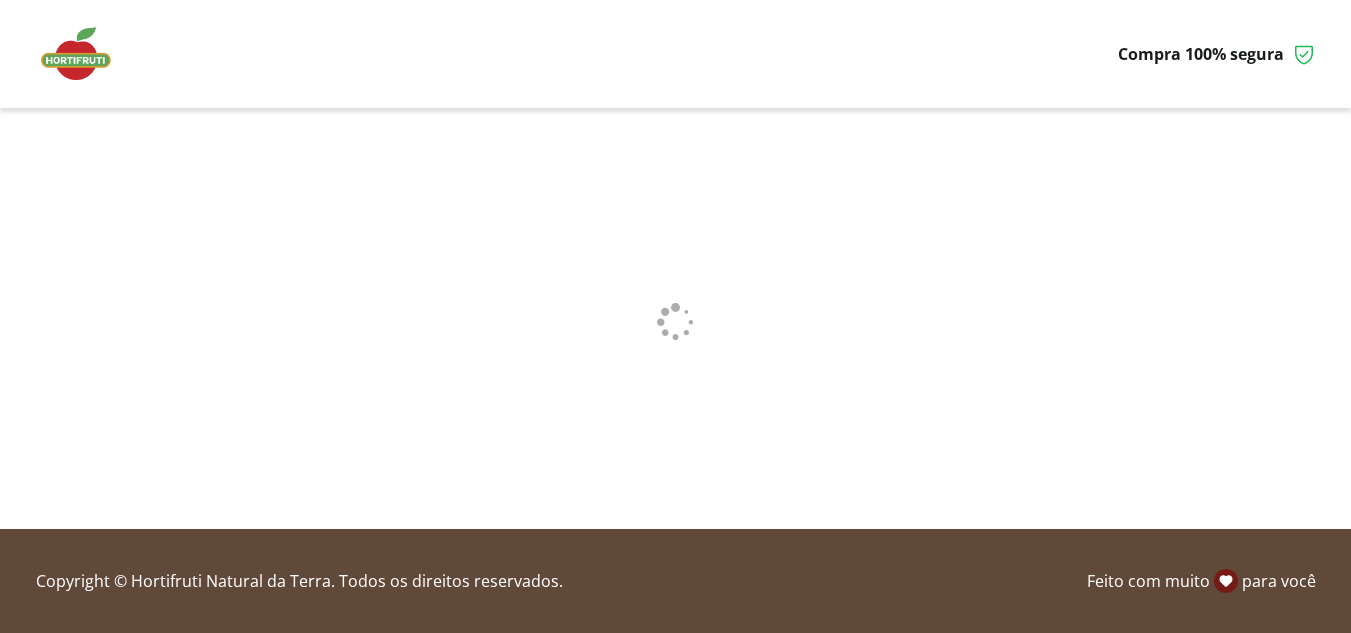 scroll, scrollTop: 0, scrollLeft: 0, axis: both 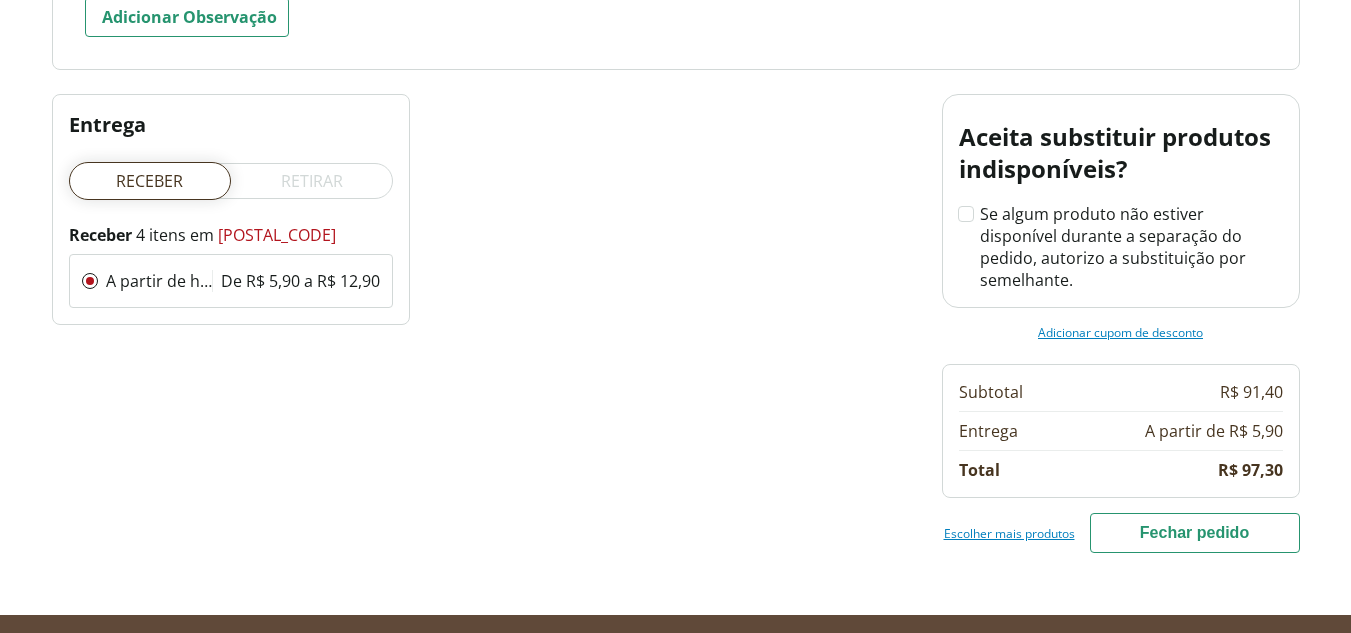 click on "Fechar pedido" at bounding box center (1195, 533) 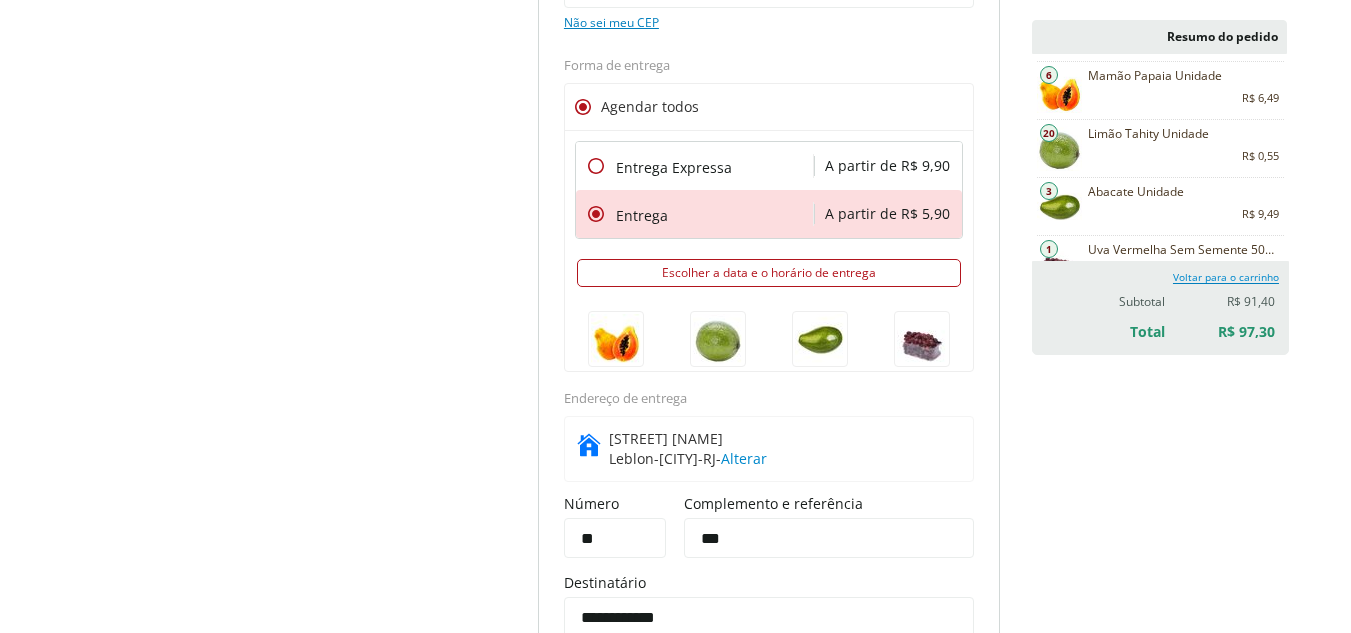scroll, scrollTop: 465, scrollLeft: 0, axis: vertical 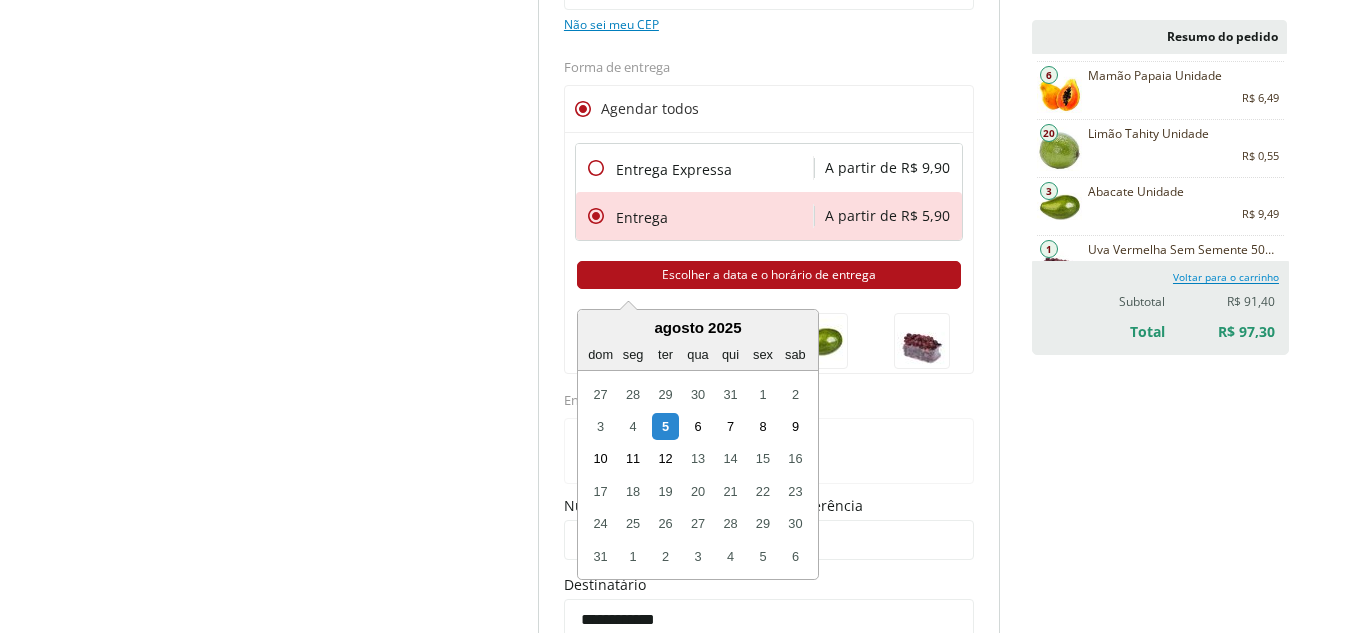 click on "Escolher a data e o horário de entrega" at bounding box center (769, 275) 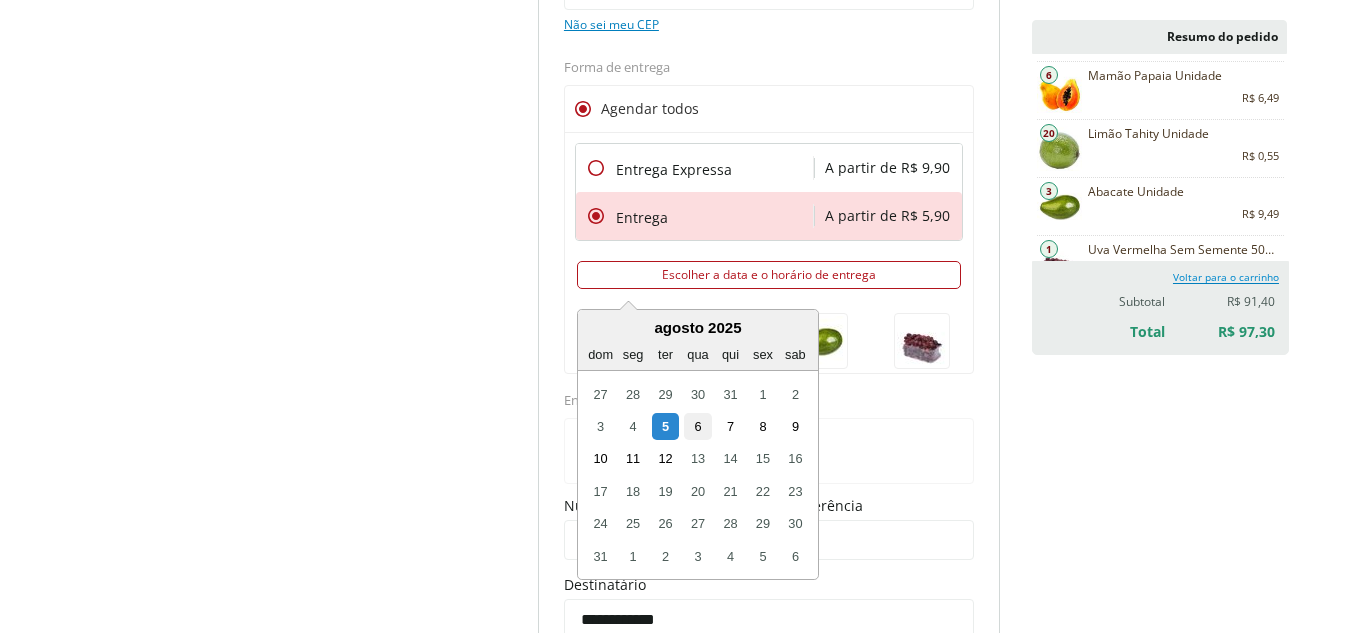 click on "6" at bounding box center [697, 426] 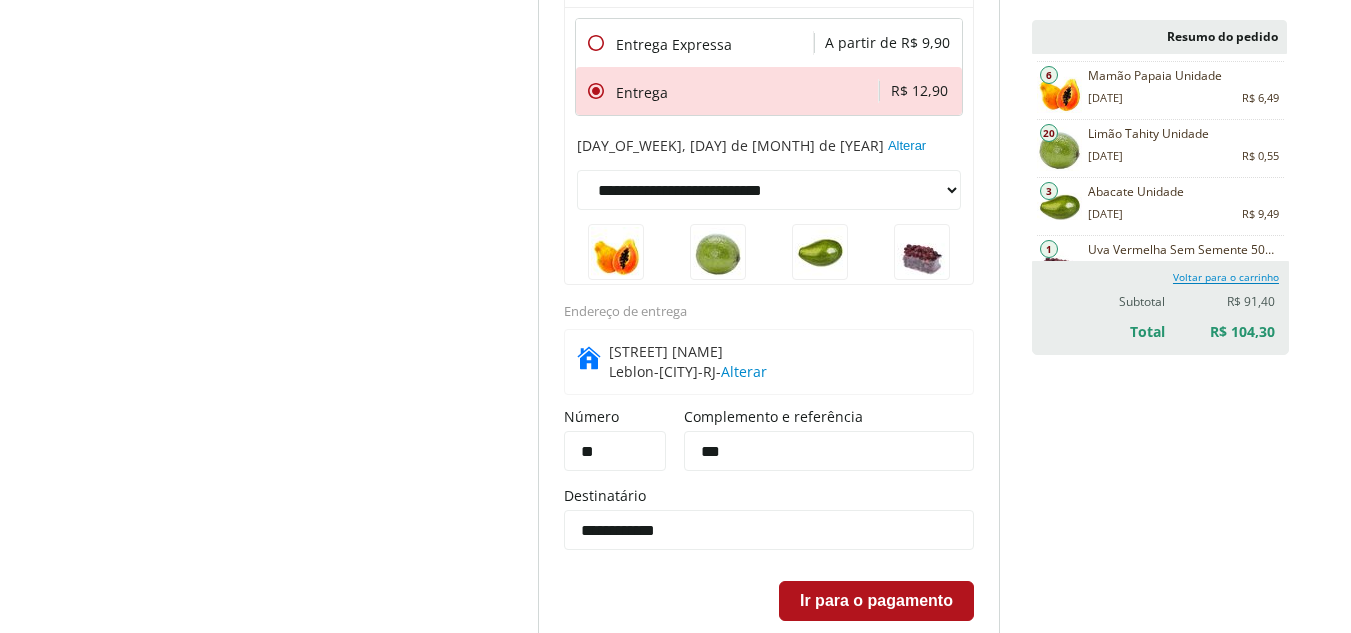 scroll, scrollTop: 591, scrollLeft: 0, axis: vertical 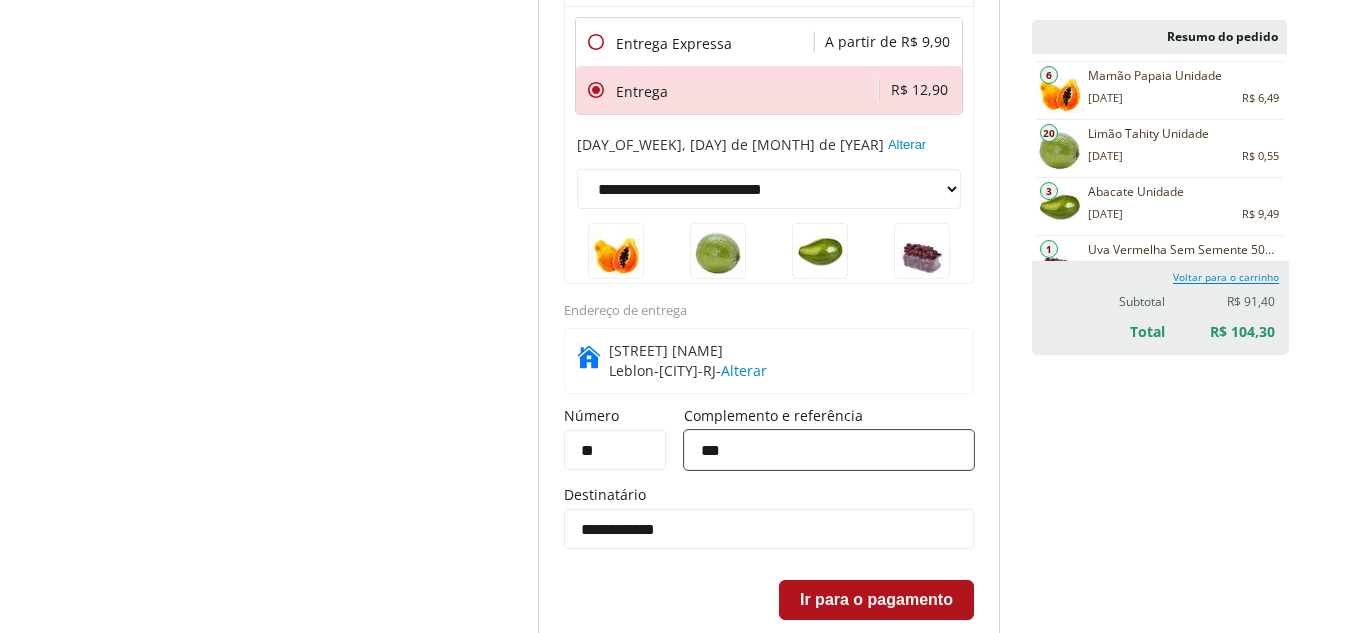 click on "***" at bounding box center [829, 450] 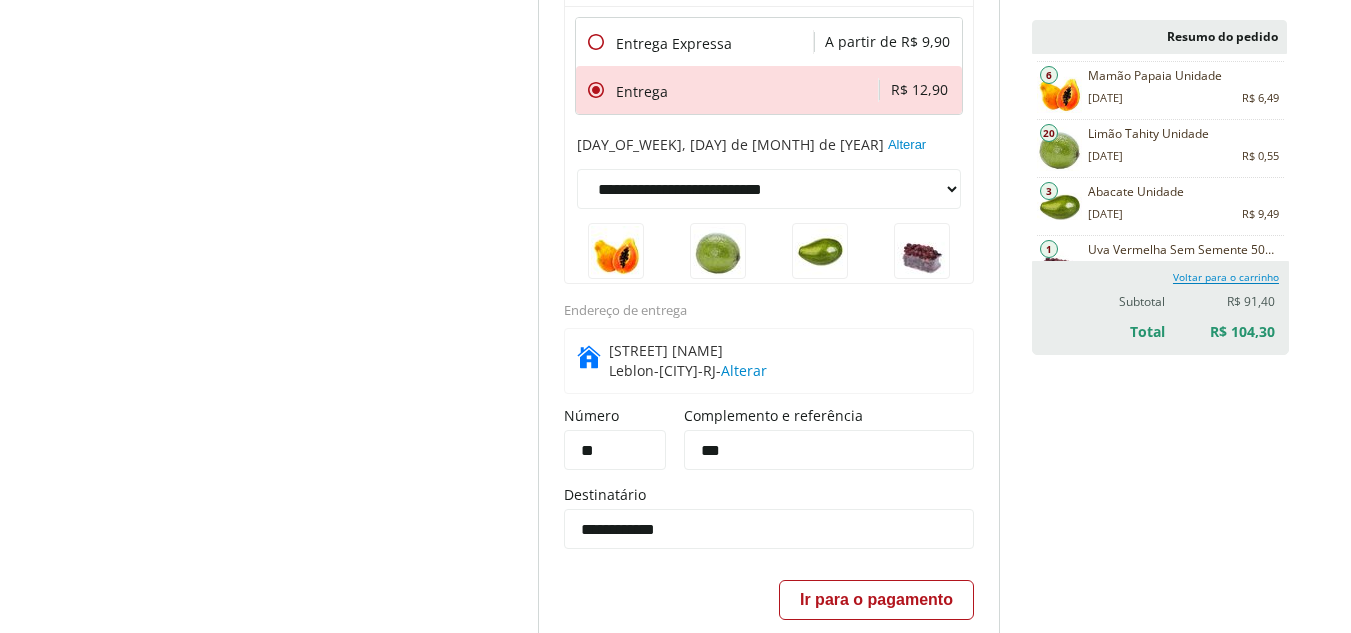 click on "Ir para o pagamento" at bounding box center [876, 600] 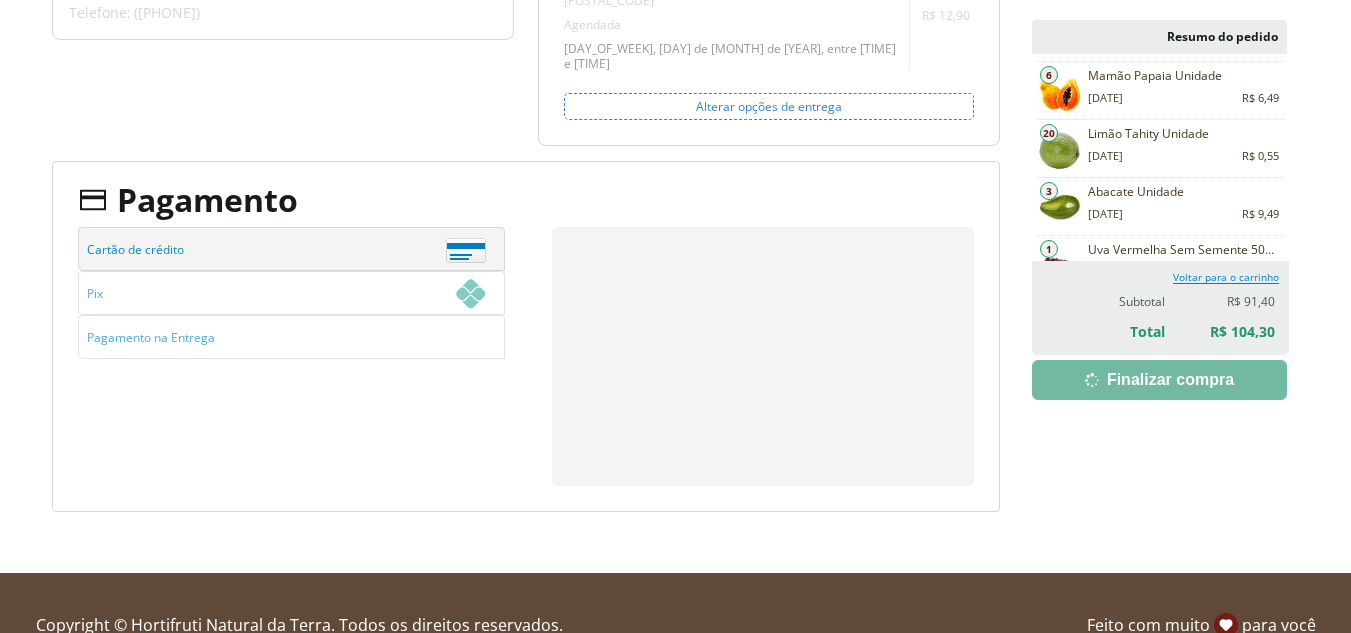 scroll, scrollTop: 370, scrollLeft: 0, axis: vertical 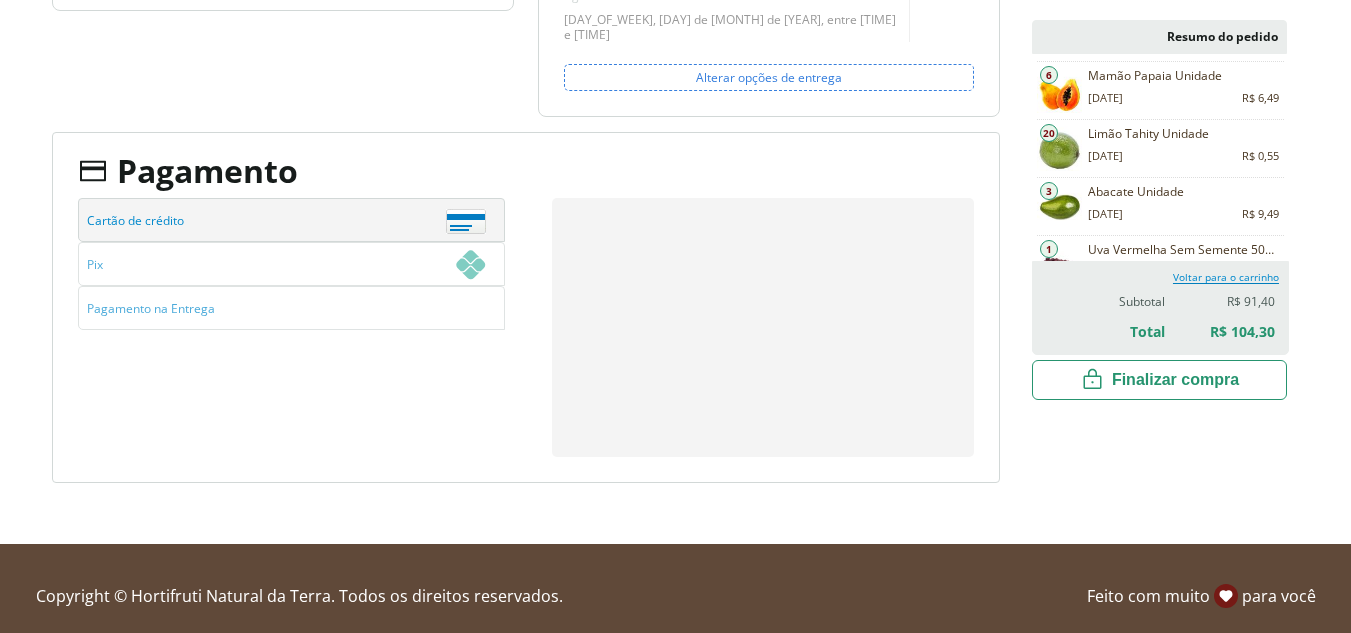 click on "Finalizar compra" at bounding box center [0, 0] 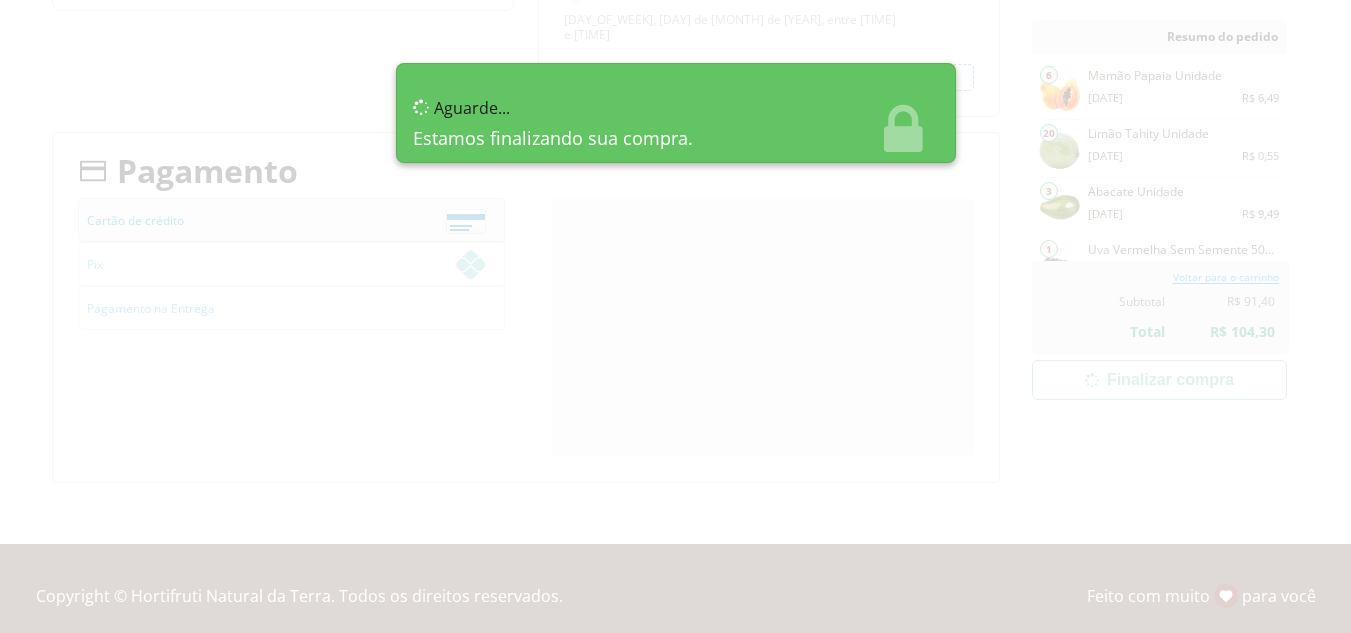 click at bounding box center (675, 316) 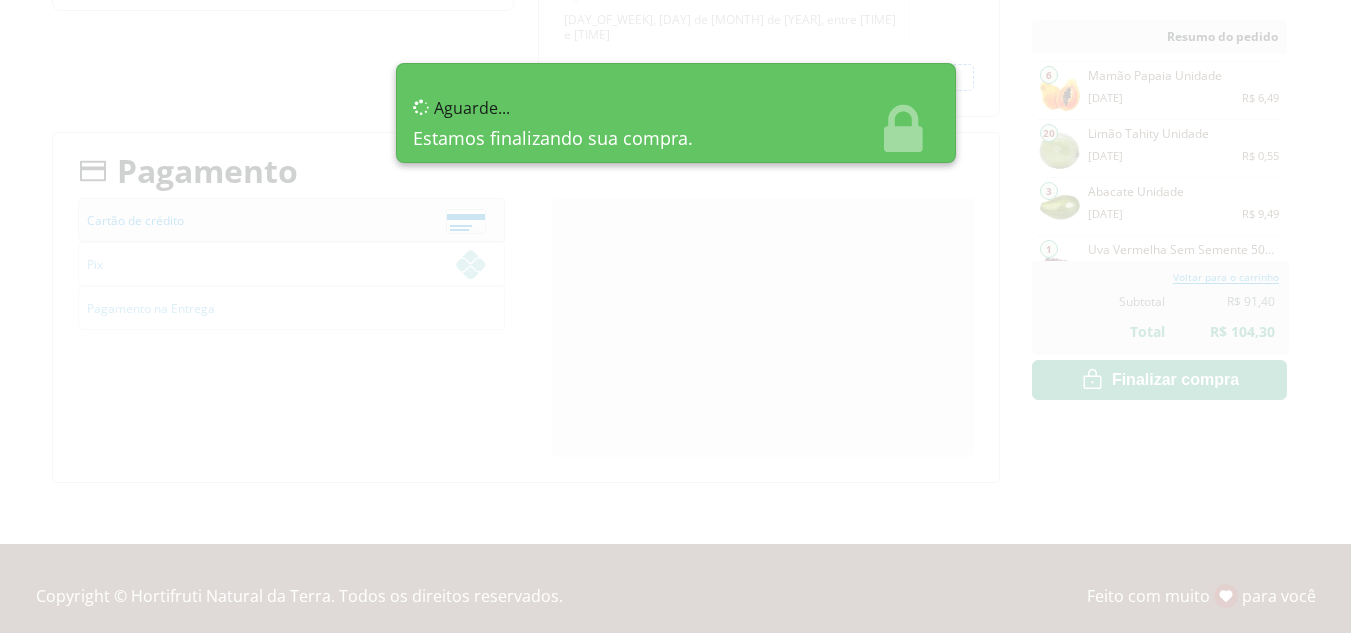 click at bounding box center (675, 316) 